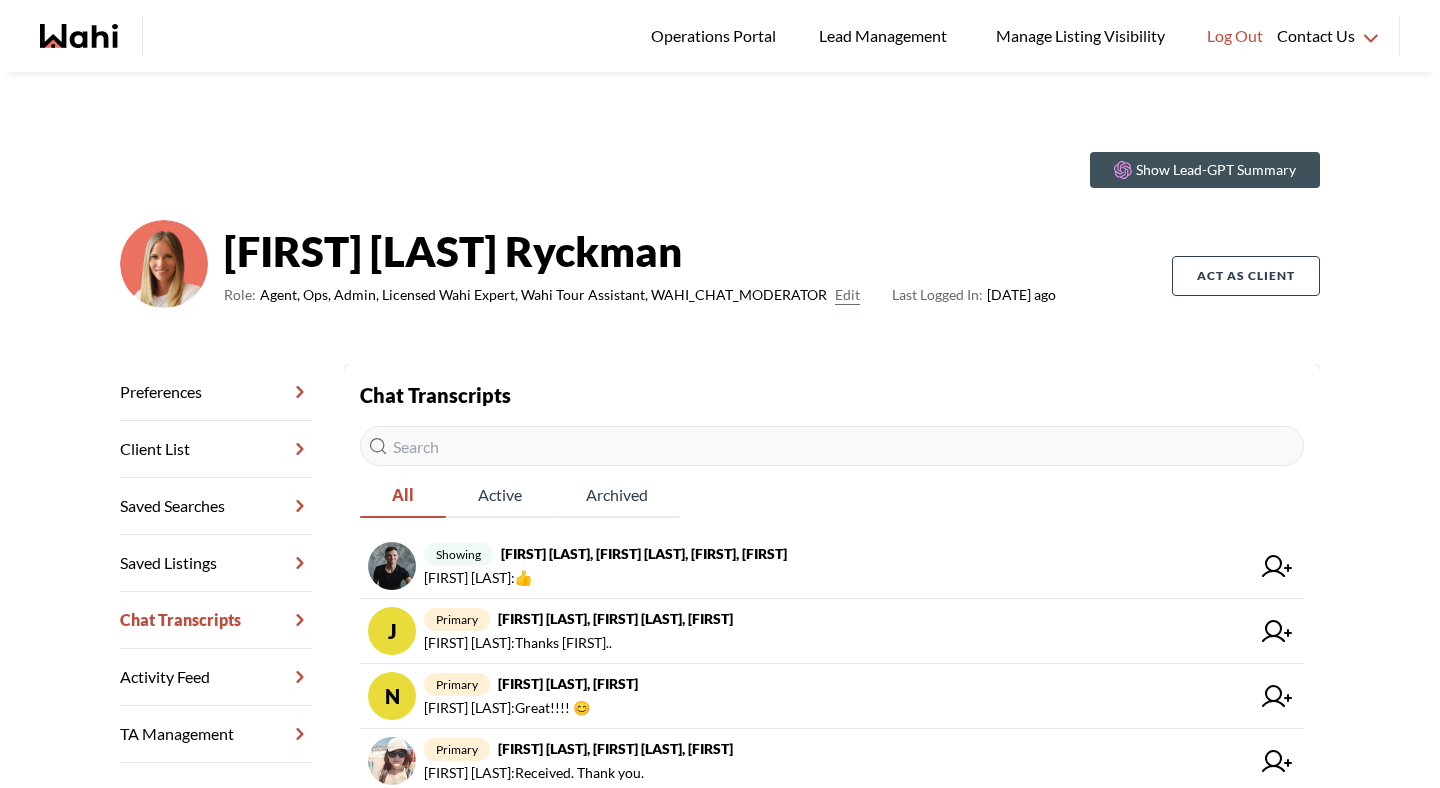 scroll, scrollTop: 0, scrollLeft: 0, axis: both 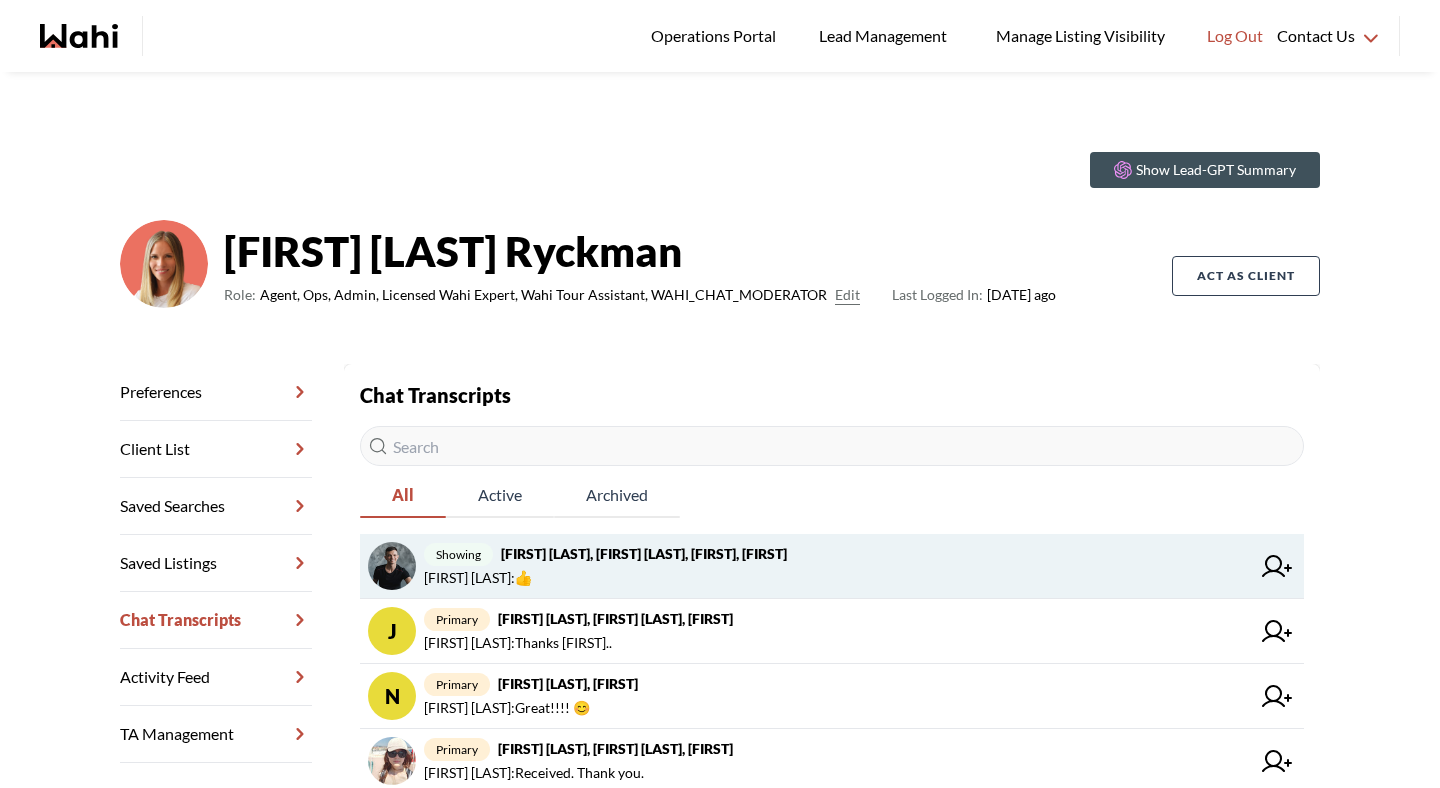 click on "Dmytro Turskyi, Kateryna Turska, Paul, Michelle" at bounding box center [644, 553] 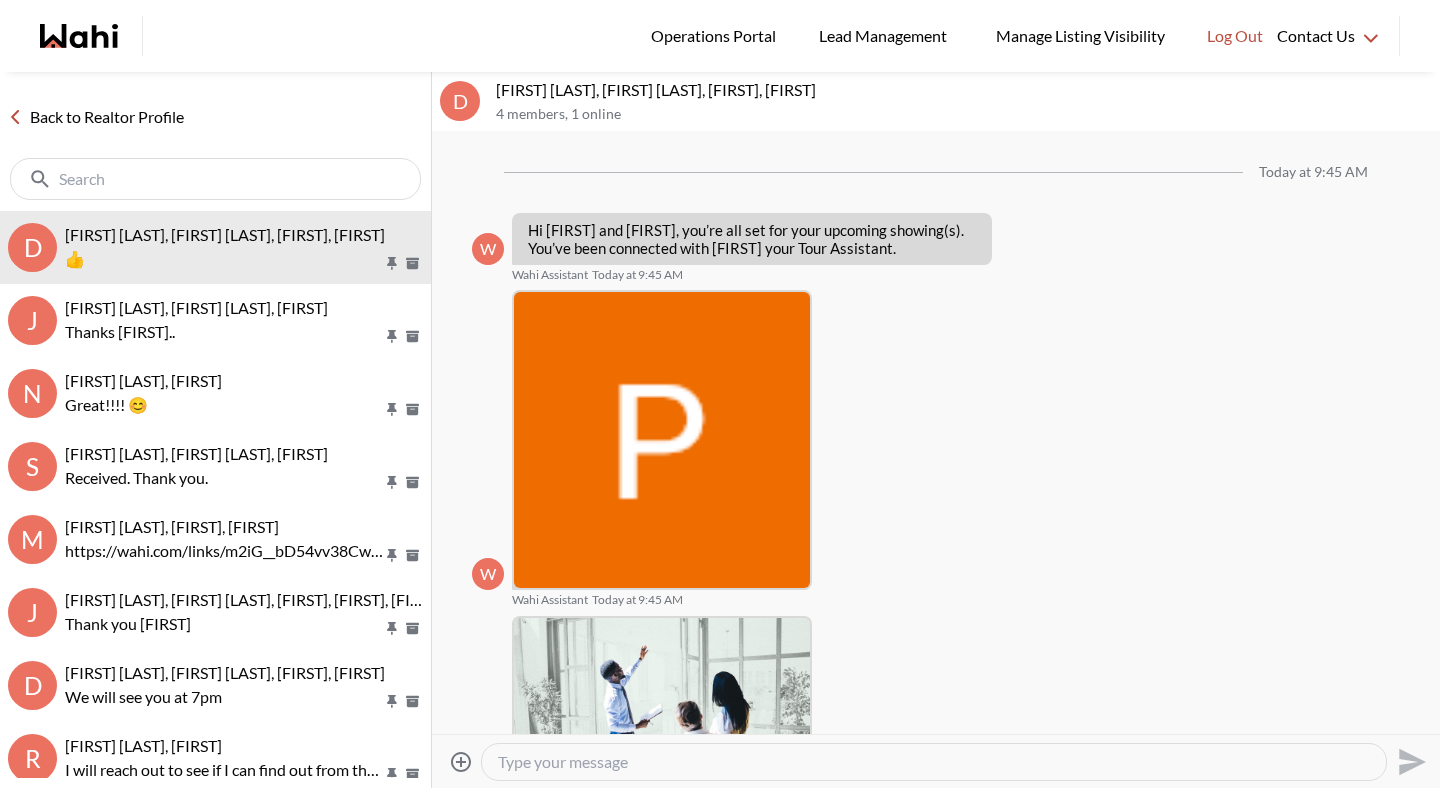 scroll, scrollTop: 442, scrollLeft: 0, axis: vertical 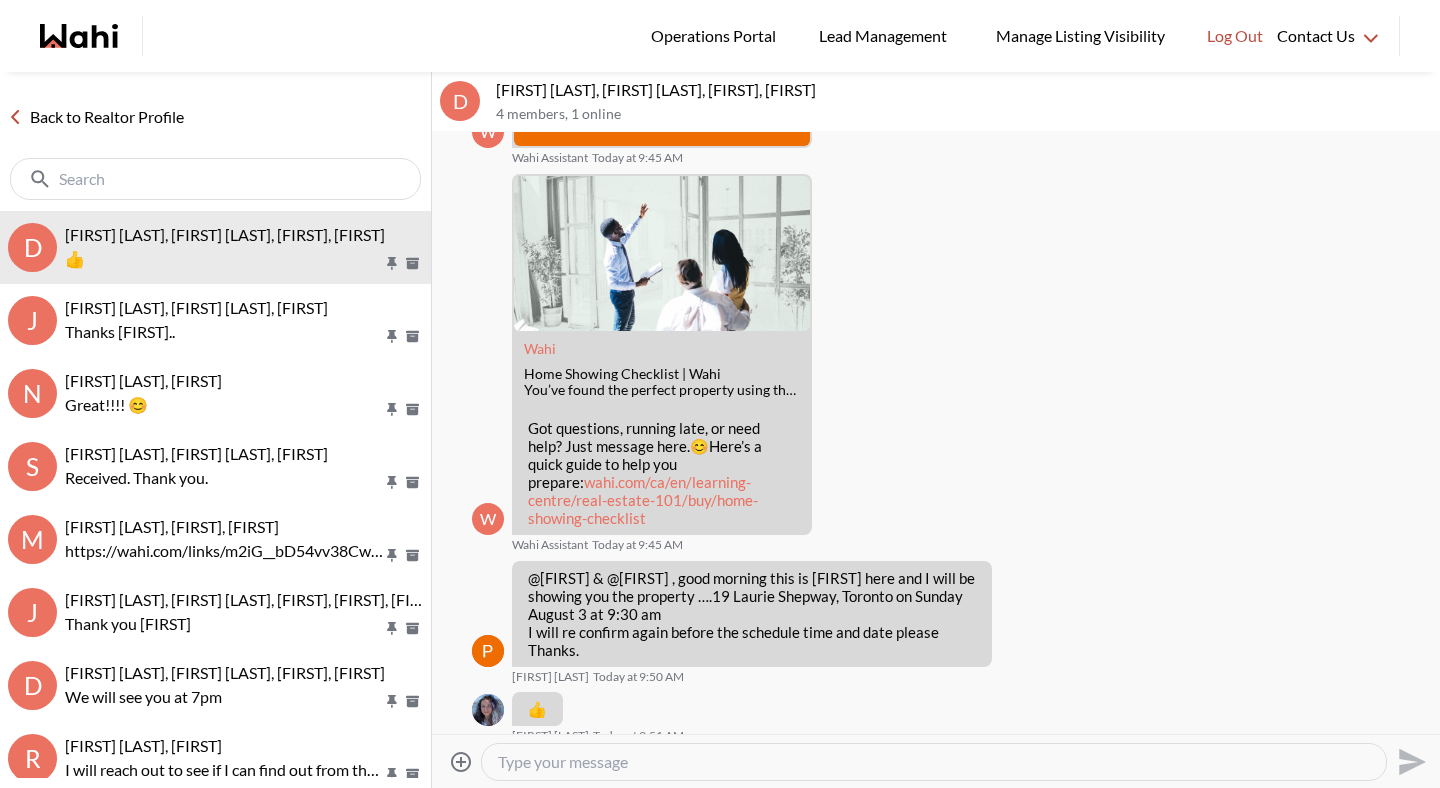 click on "Back to Realtor Profile" at bounding box center (96, 117) 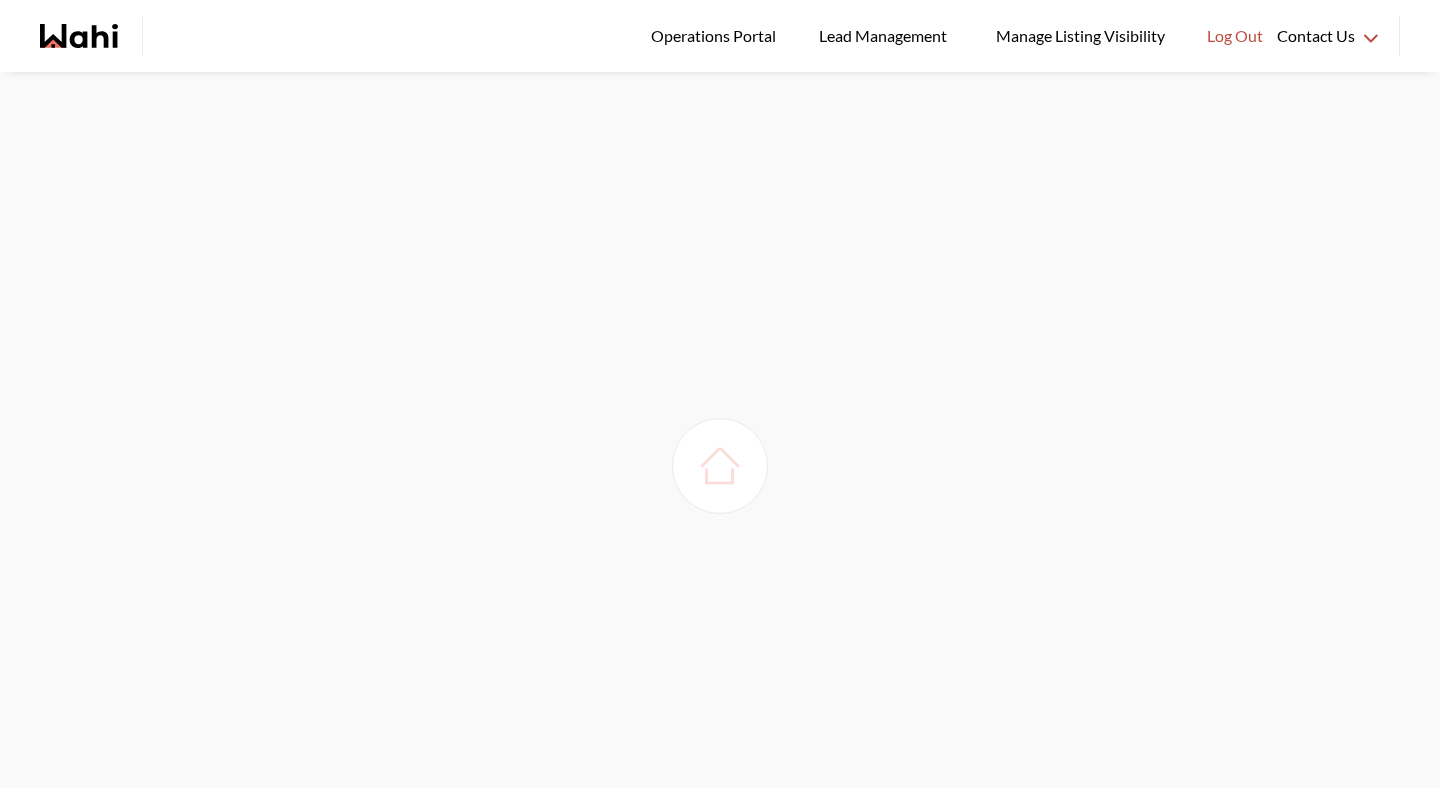 scroll, scrollTop: 0, scrollLeft: 0, axis: both 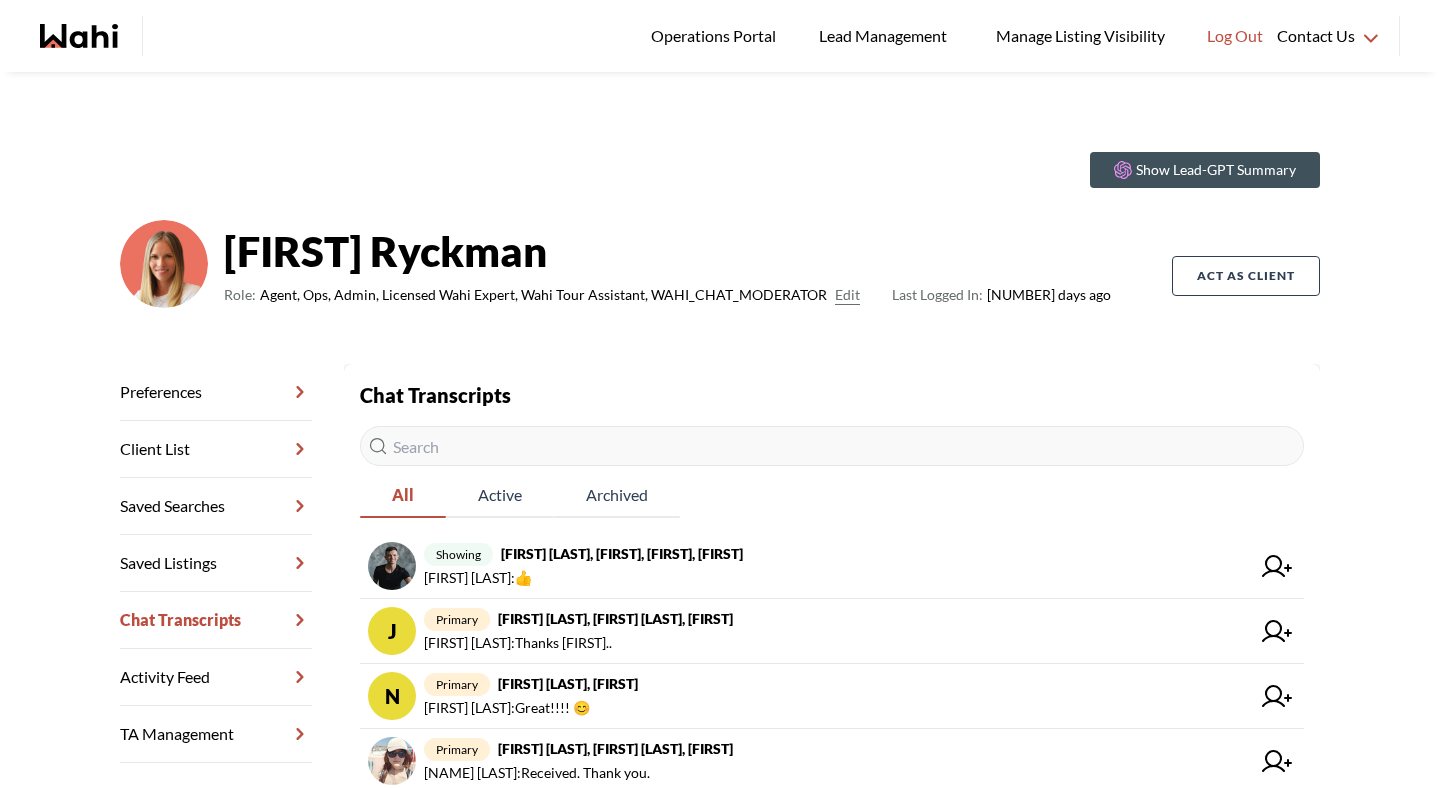 click at bounding box center (832, 446) 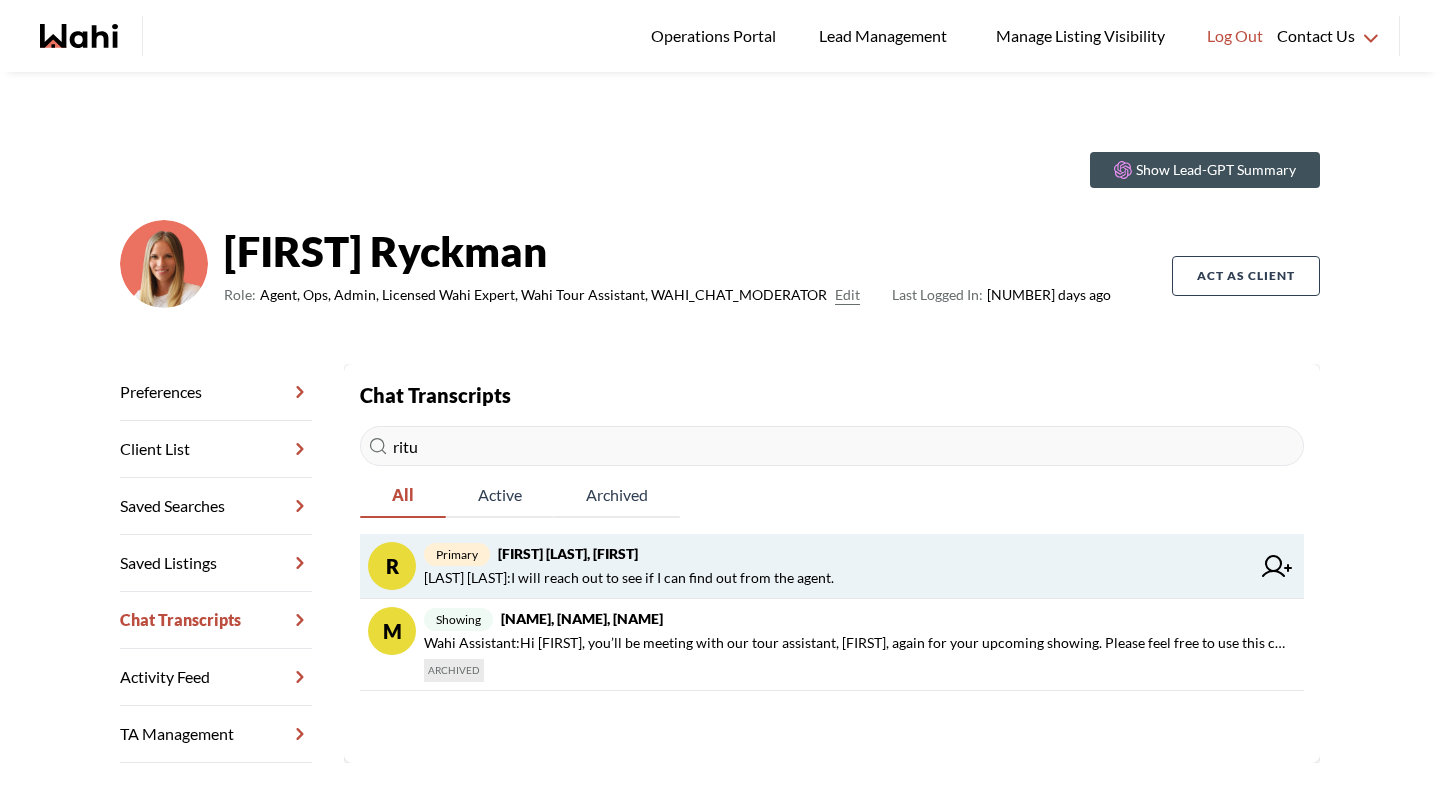 type on "ritu" 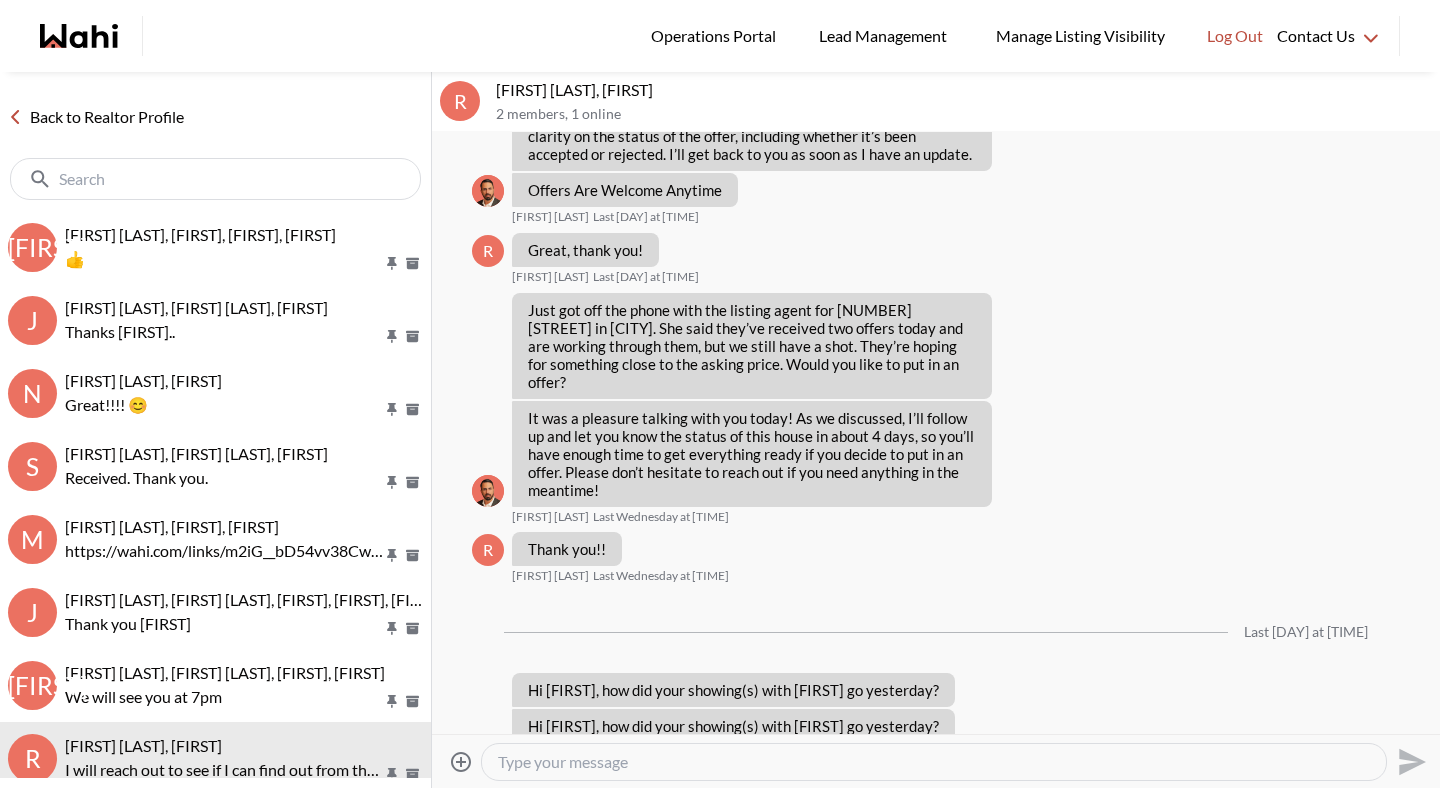 scroll, scrollTop: 2230, scrollLeft: 0, axis: vertical 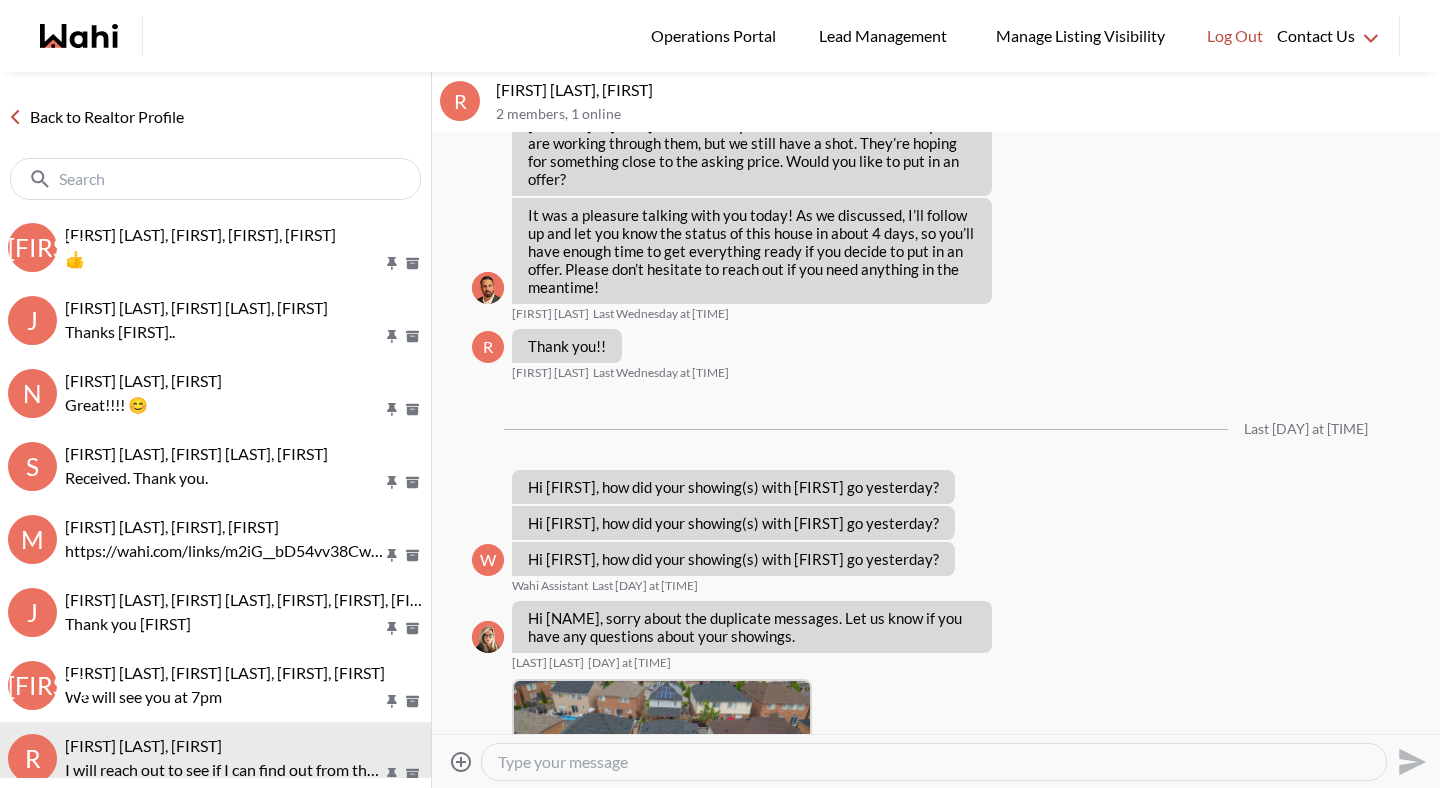 click at bounding box center [215, 179] 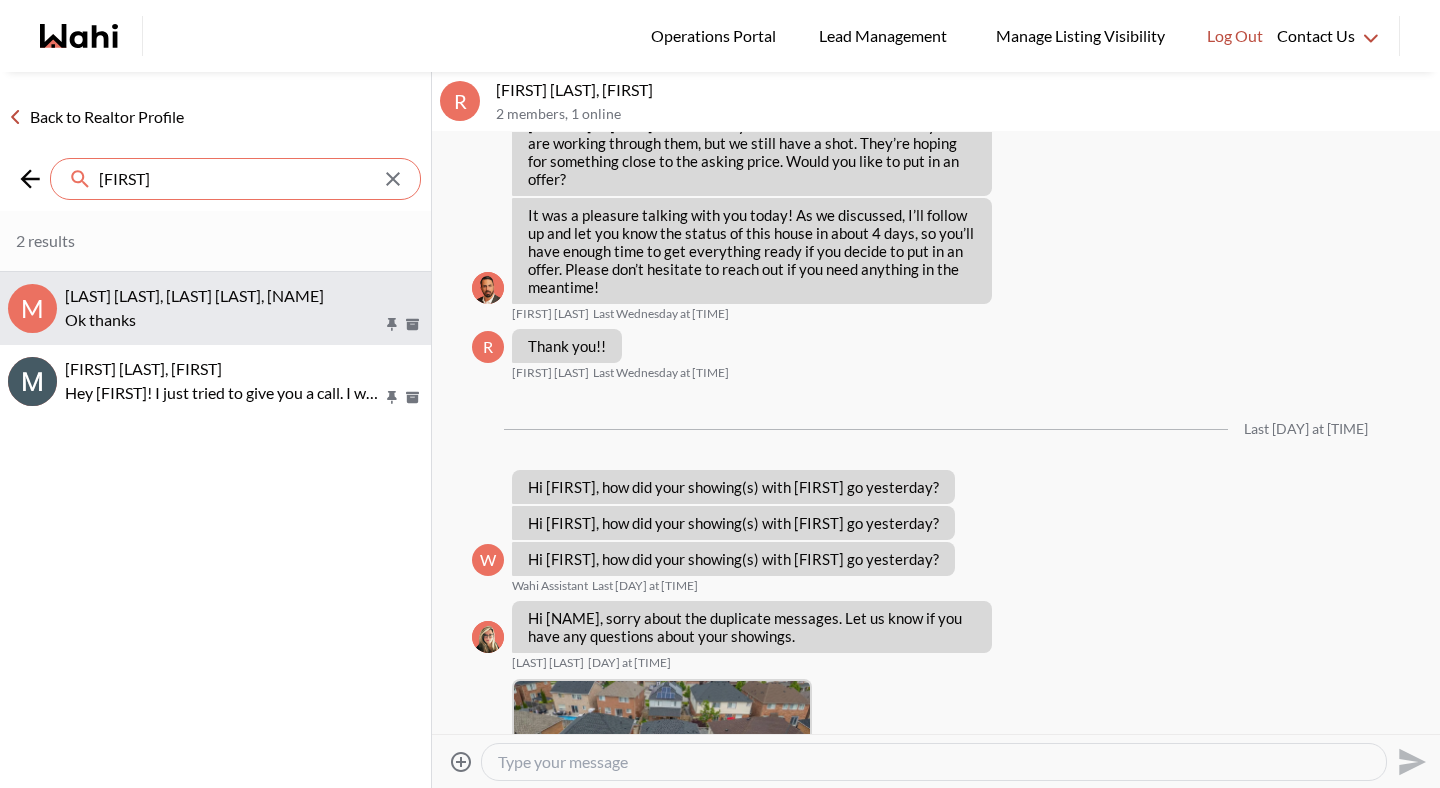 type on "[FIRST]" 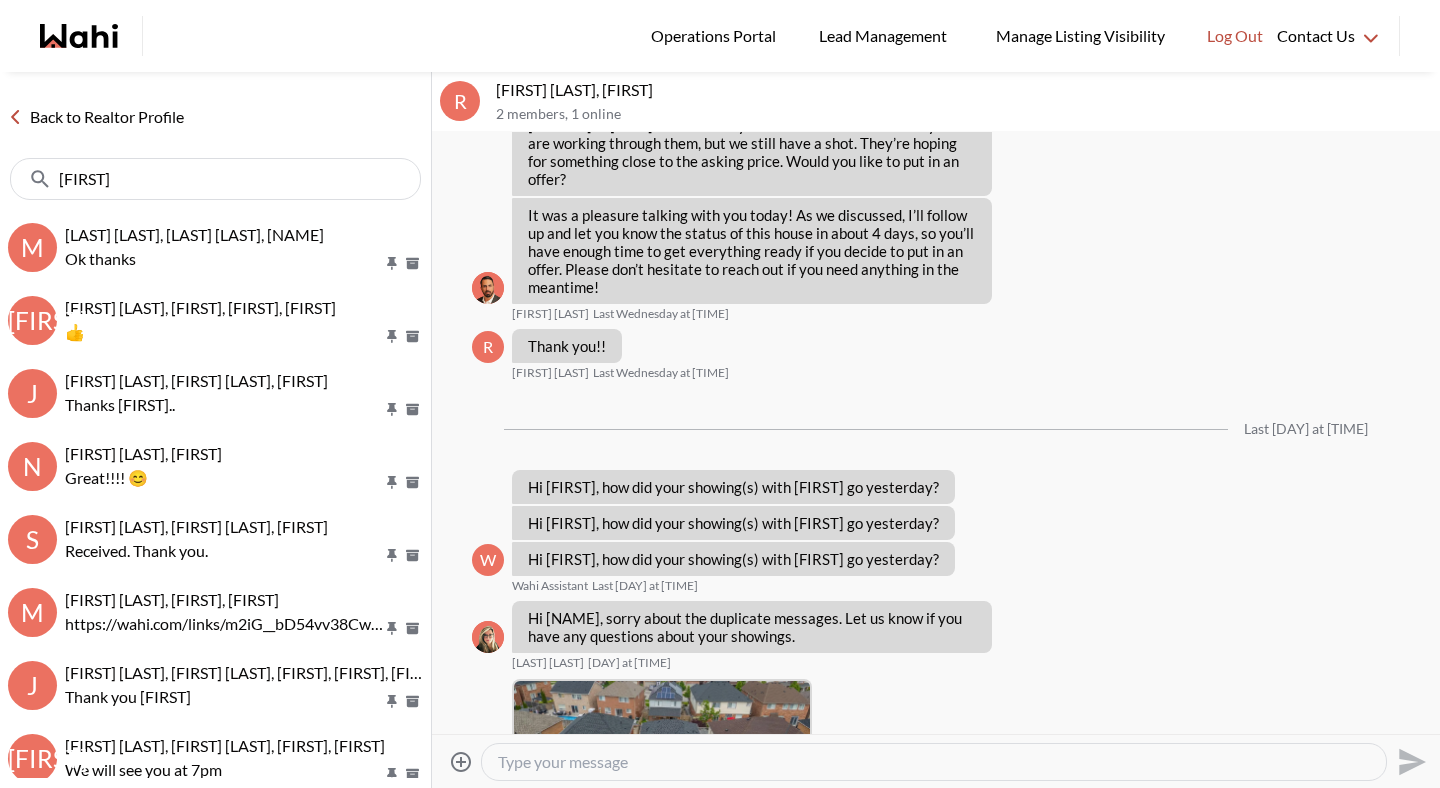 type 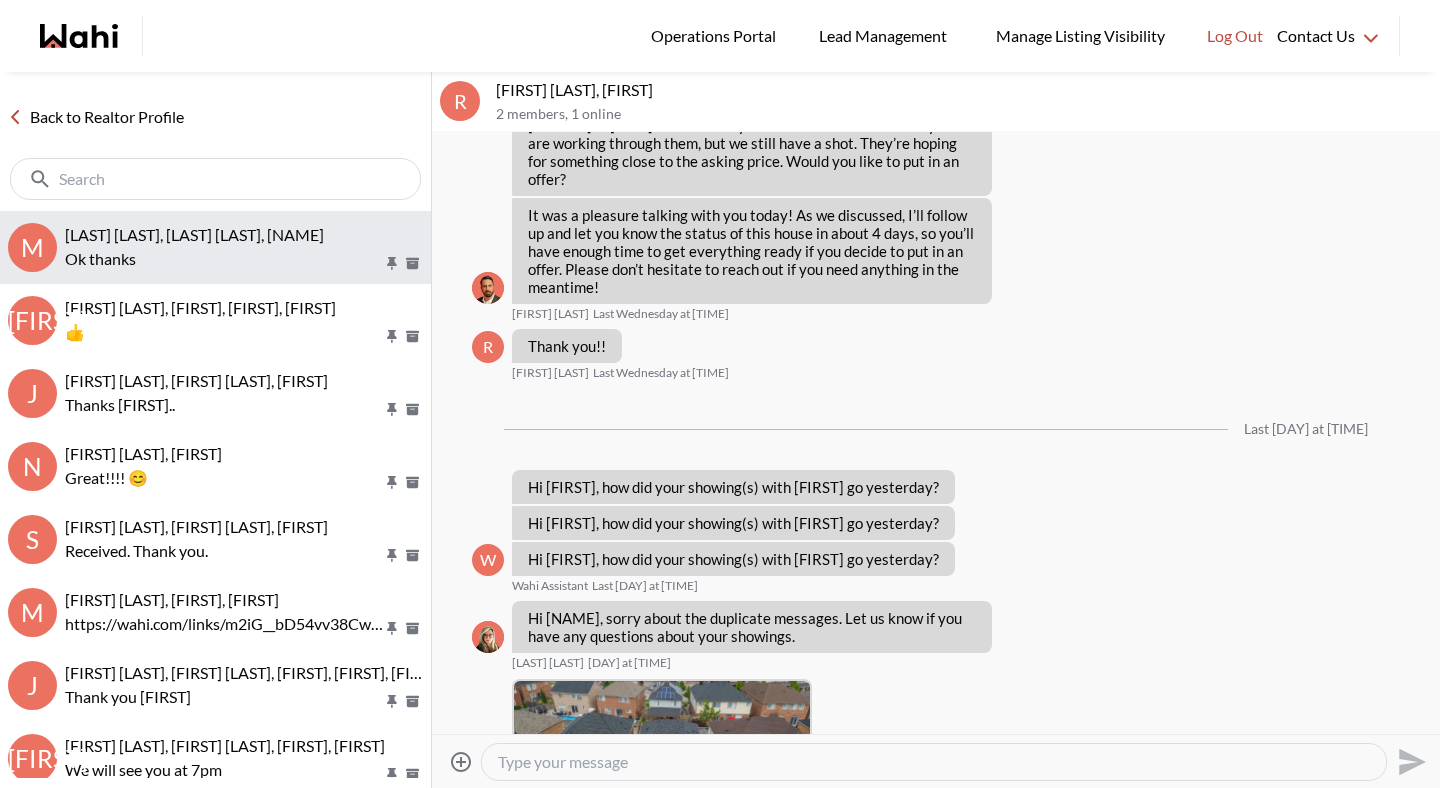 click on "Ok thanks" at bounding box center [224, 259] 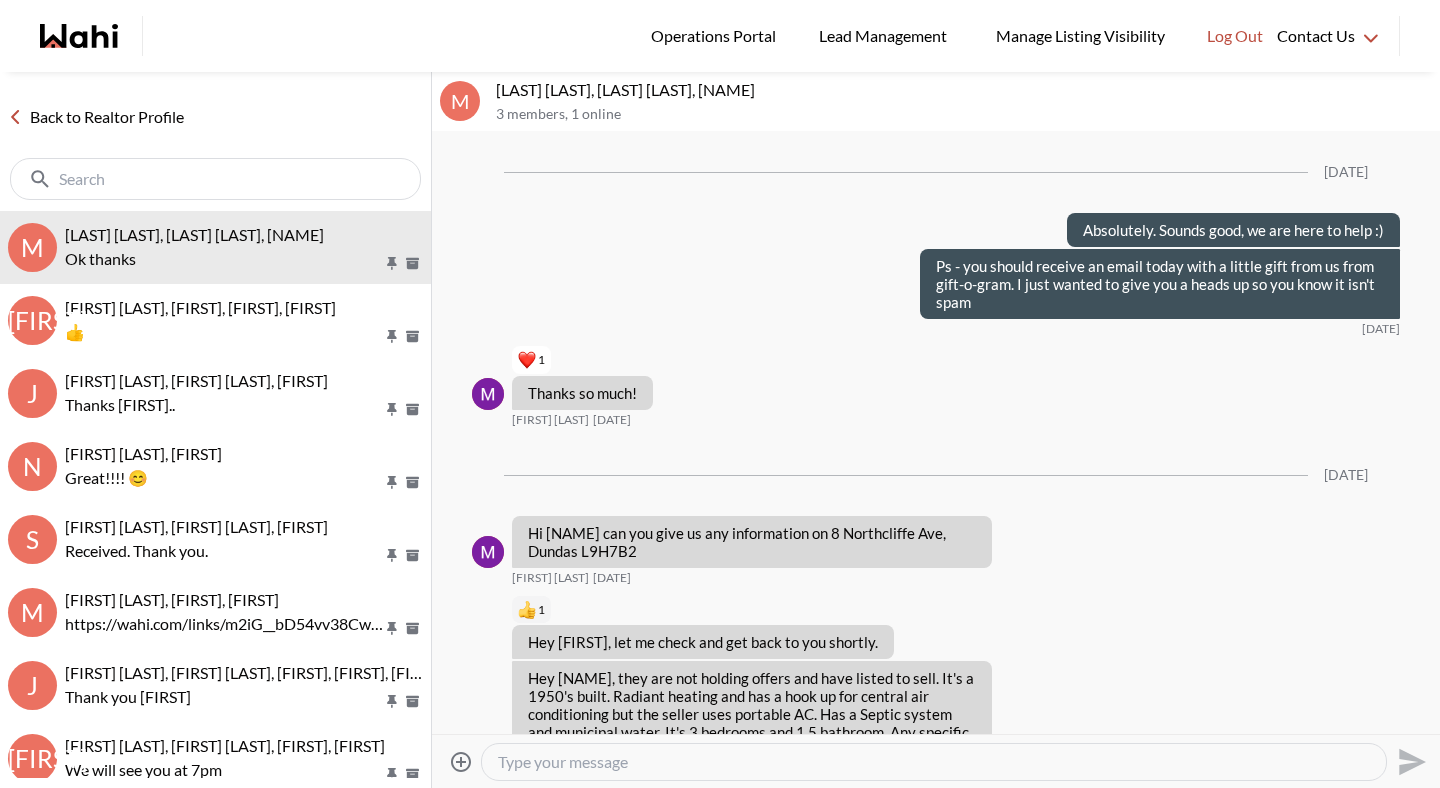 scroll, scrollTop: 1572, scrollLeft: 0, axis: vertical 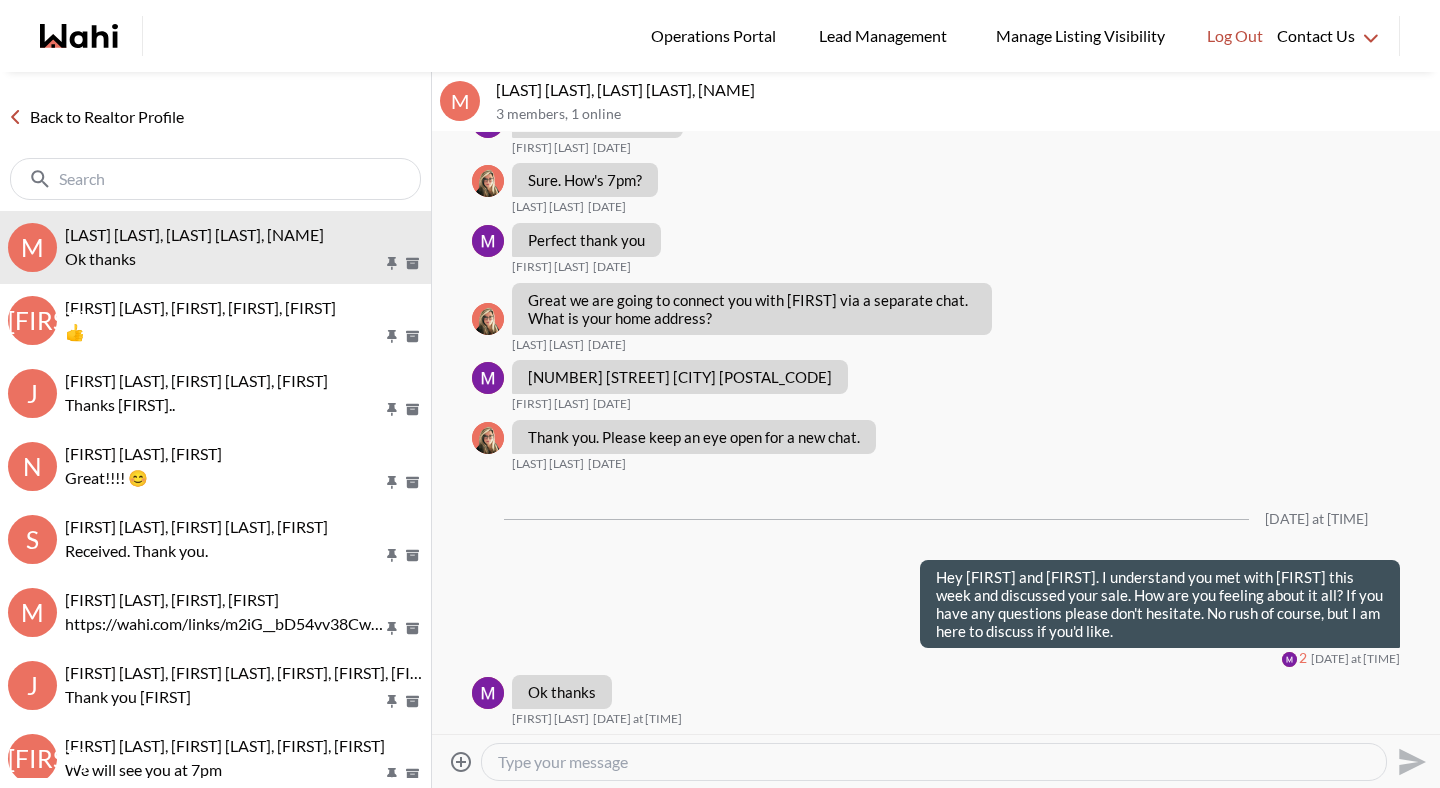 click at bounding box center (934, 762) 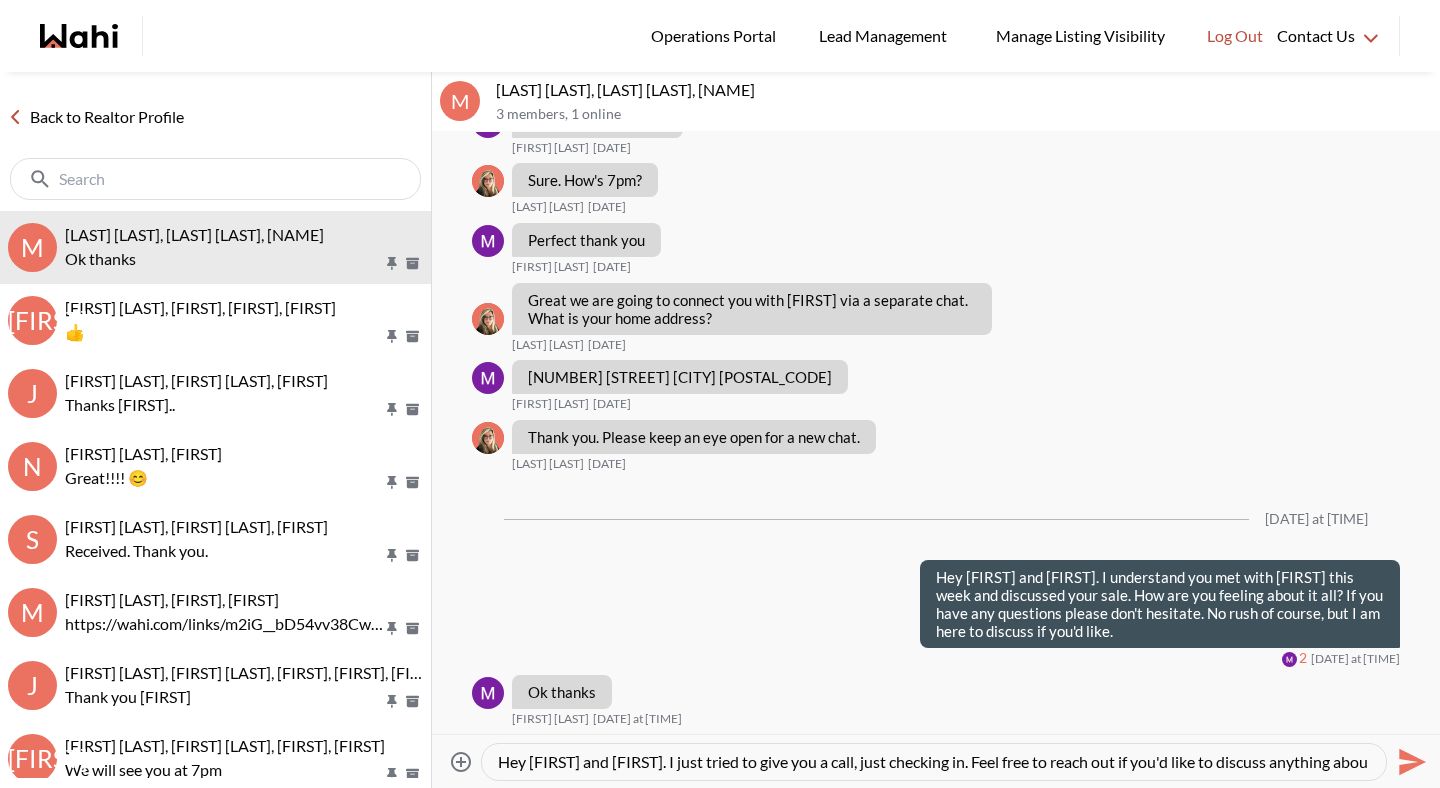 scroll, scrollTop: 19, scrollLeft: 0, axis: vertical 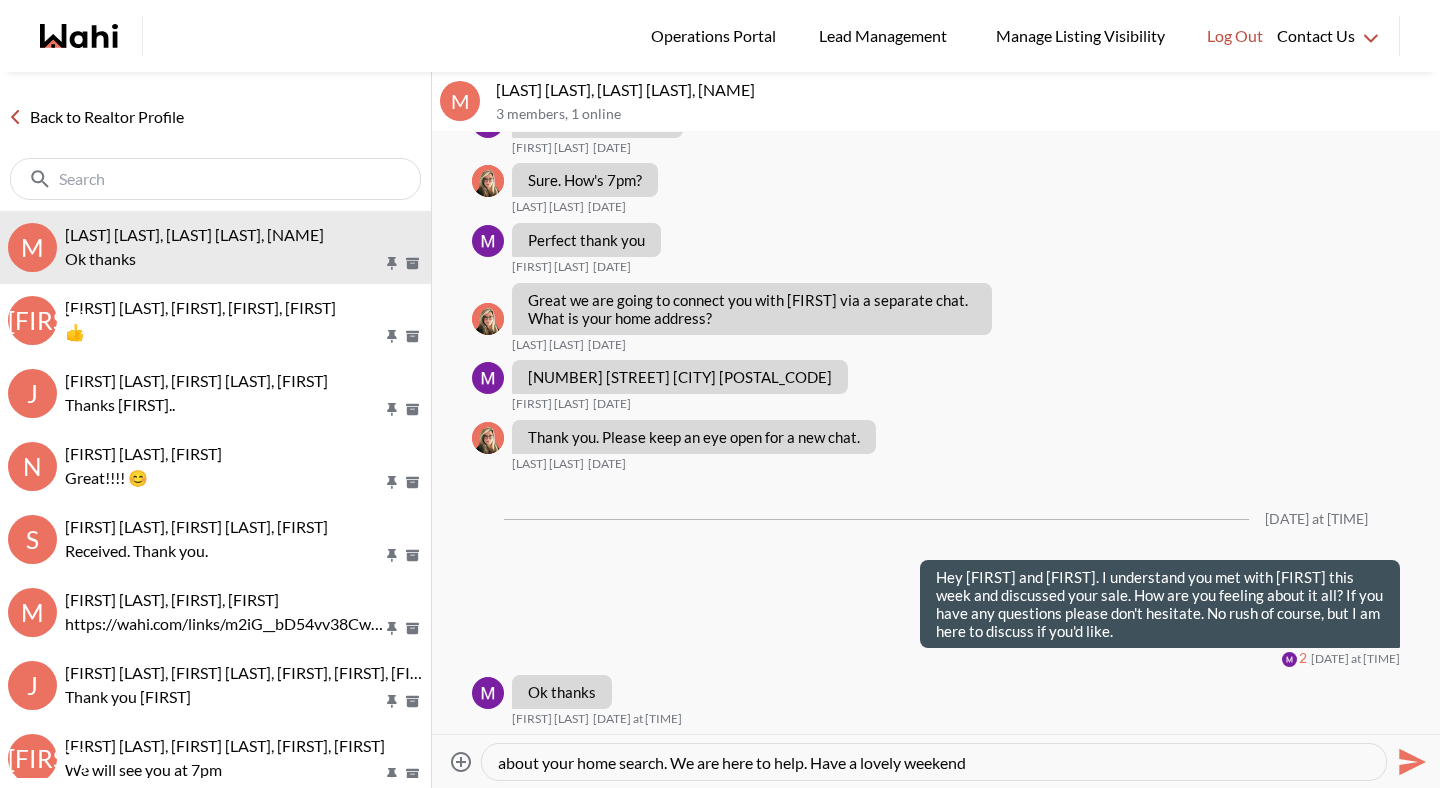 type on "Hey [NAME] and [NAME]. I just tried to give you a call, just checking in. Feel free to reach out if you'd like to discuss anything about your home search. We are here to help. Have a lovely weekend." 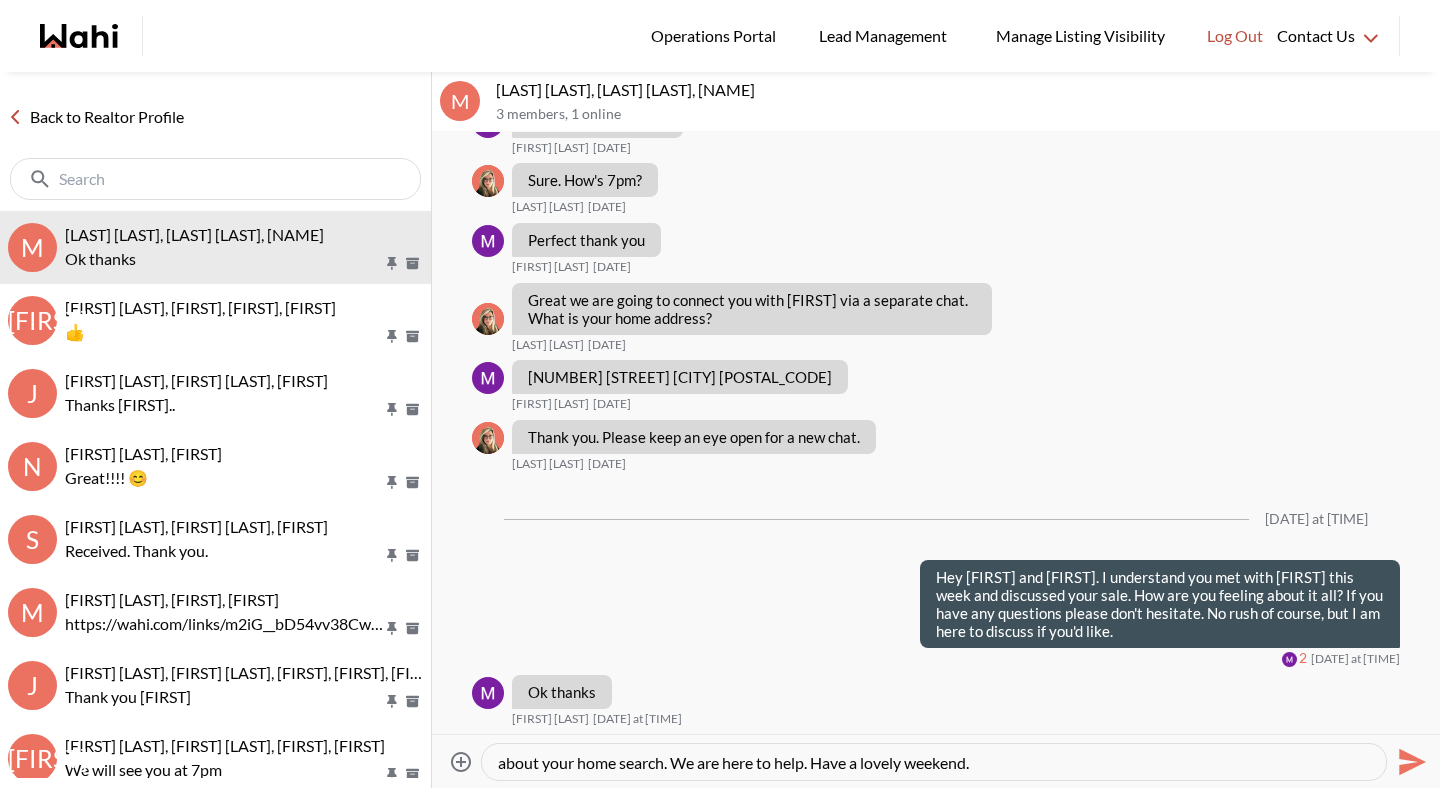 type 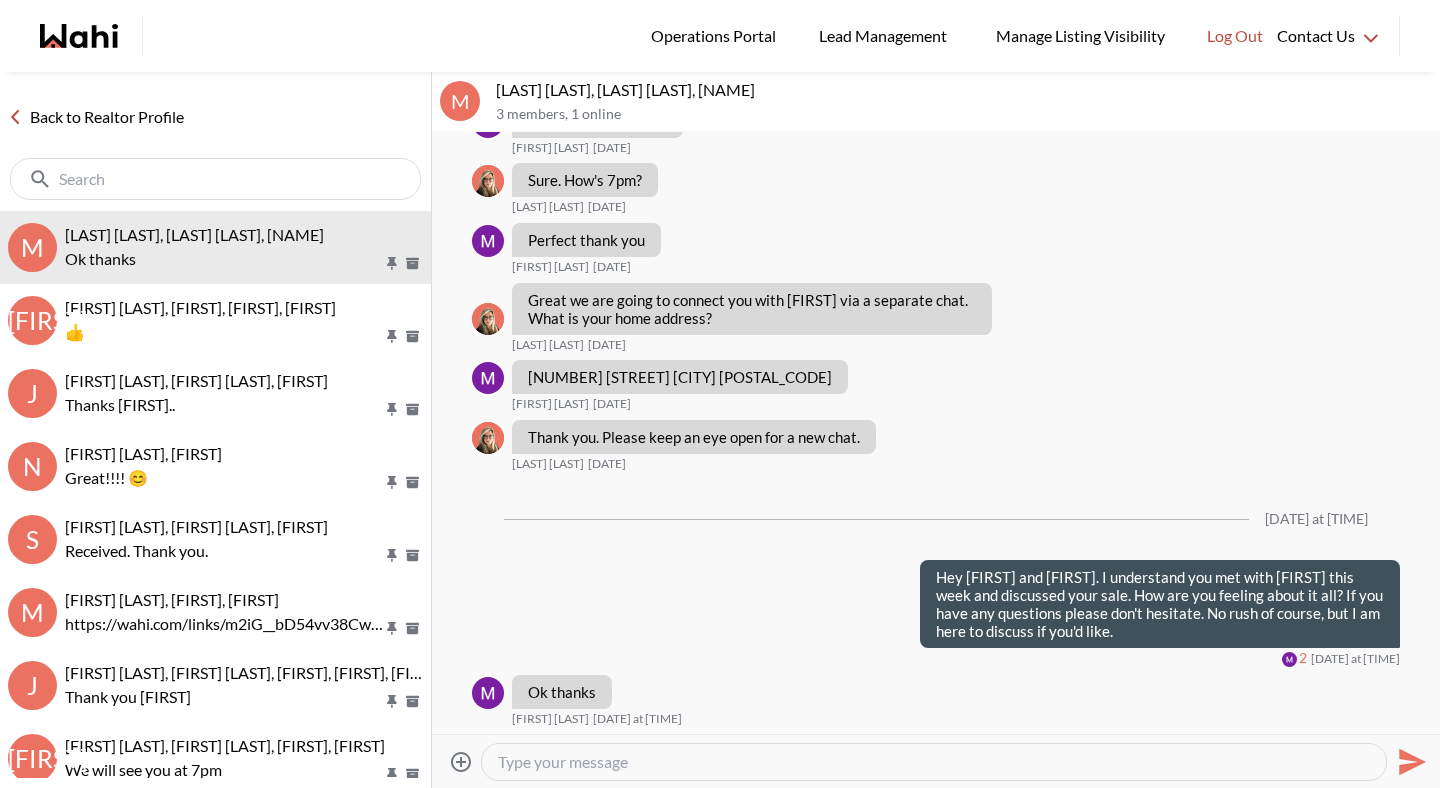 scroll, scrollTop: 1749, scrollLeft: 0, axis: vertical 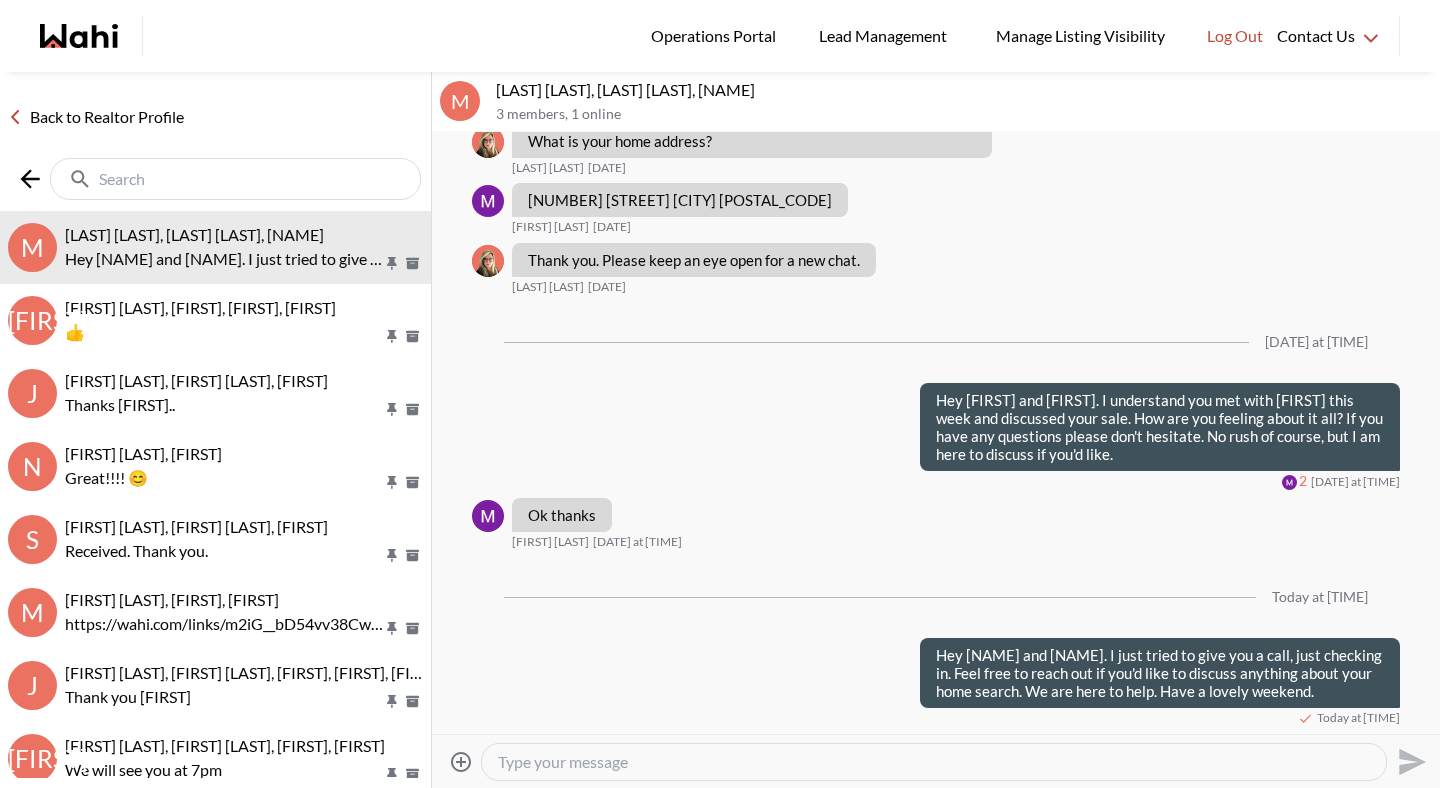 click at bounding box center [237, 179] 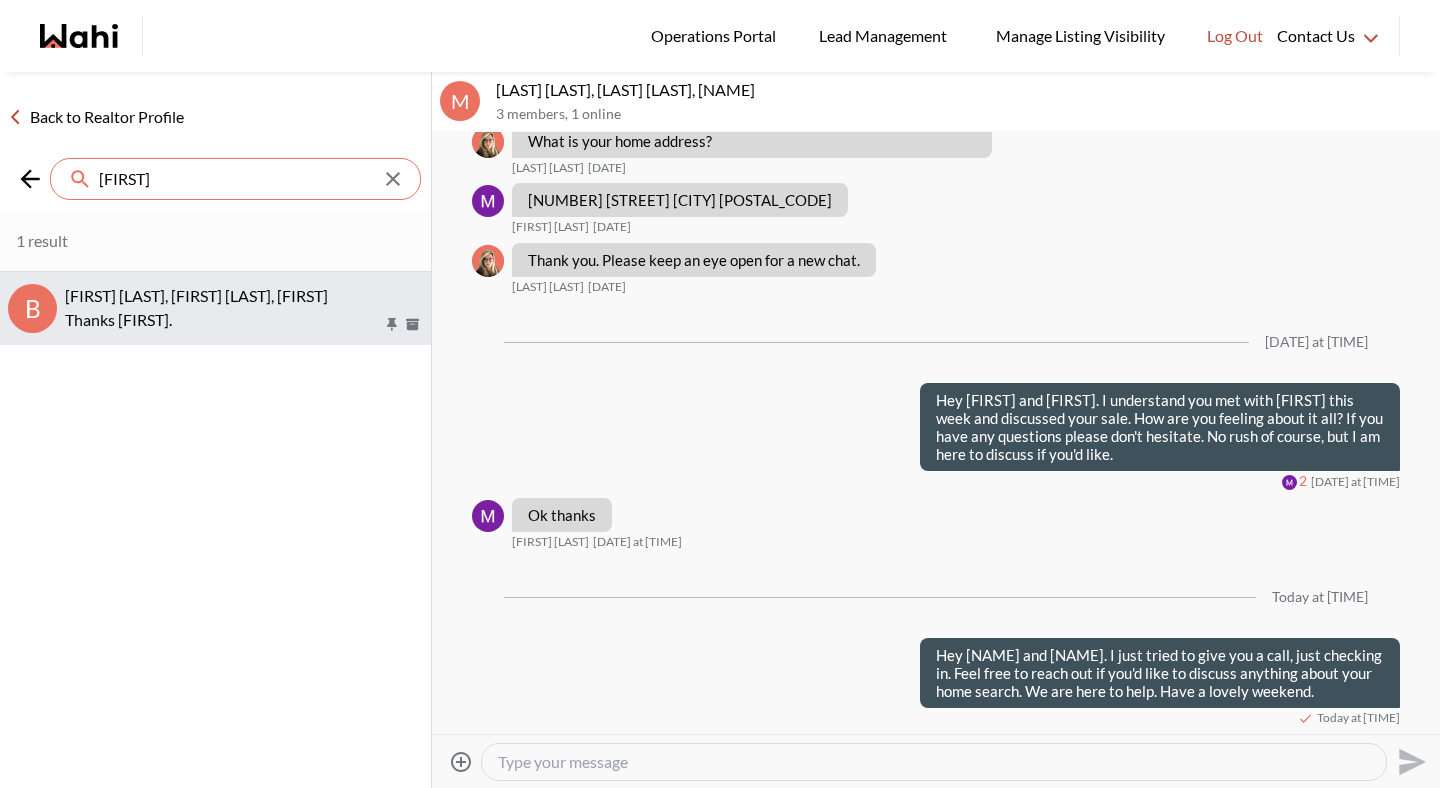 type on "[FIRST]" 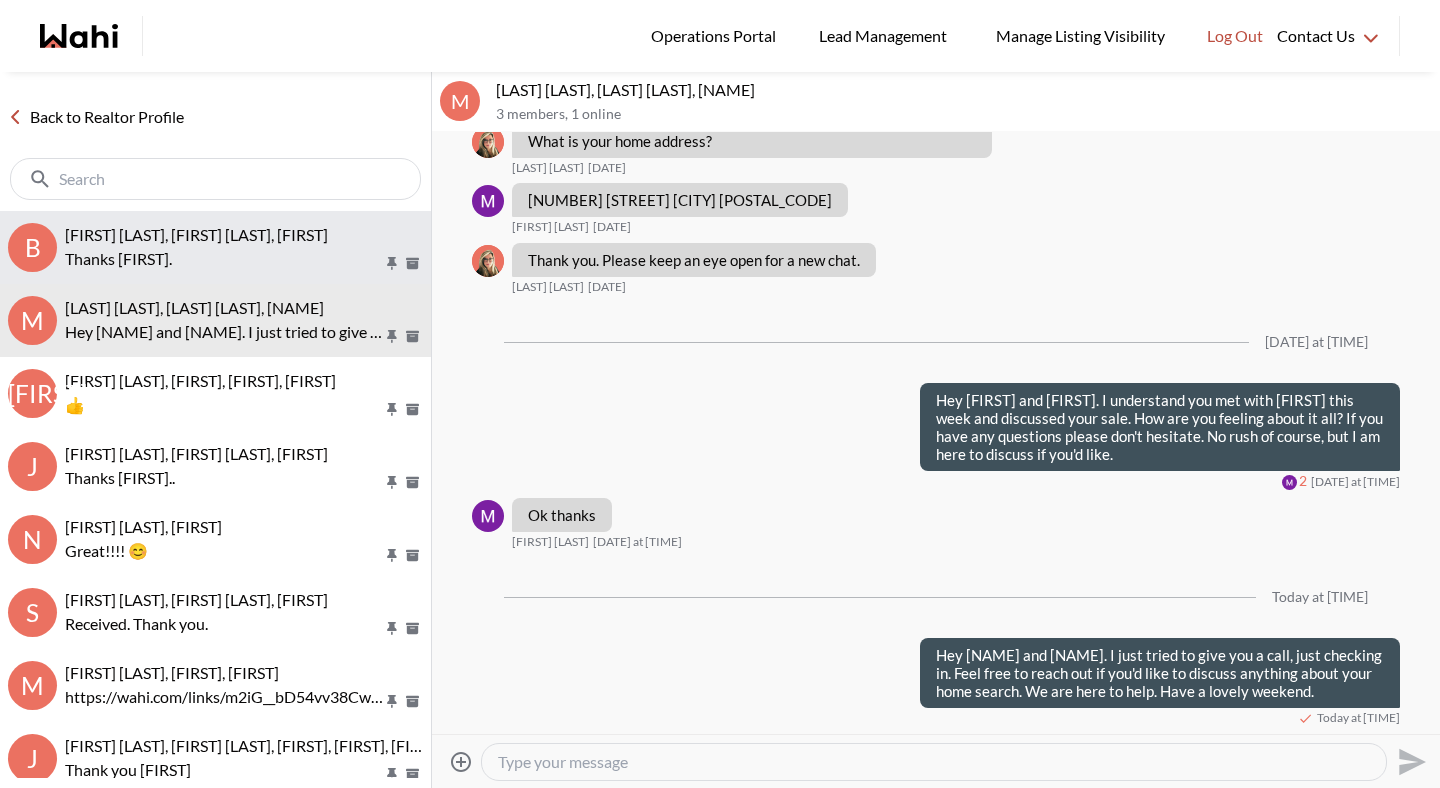click on "[FIRST] [LAST], [FIRST] [LAST], [FIRST]" at bounding box center [196, 234] 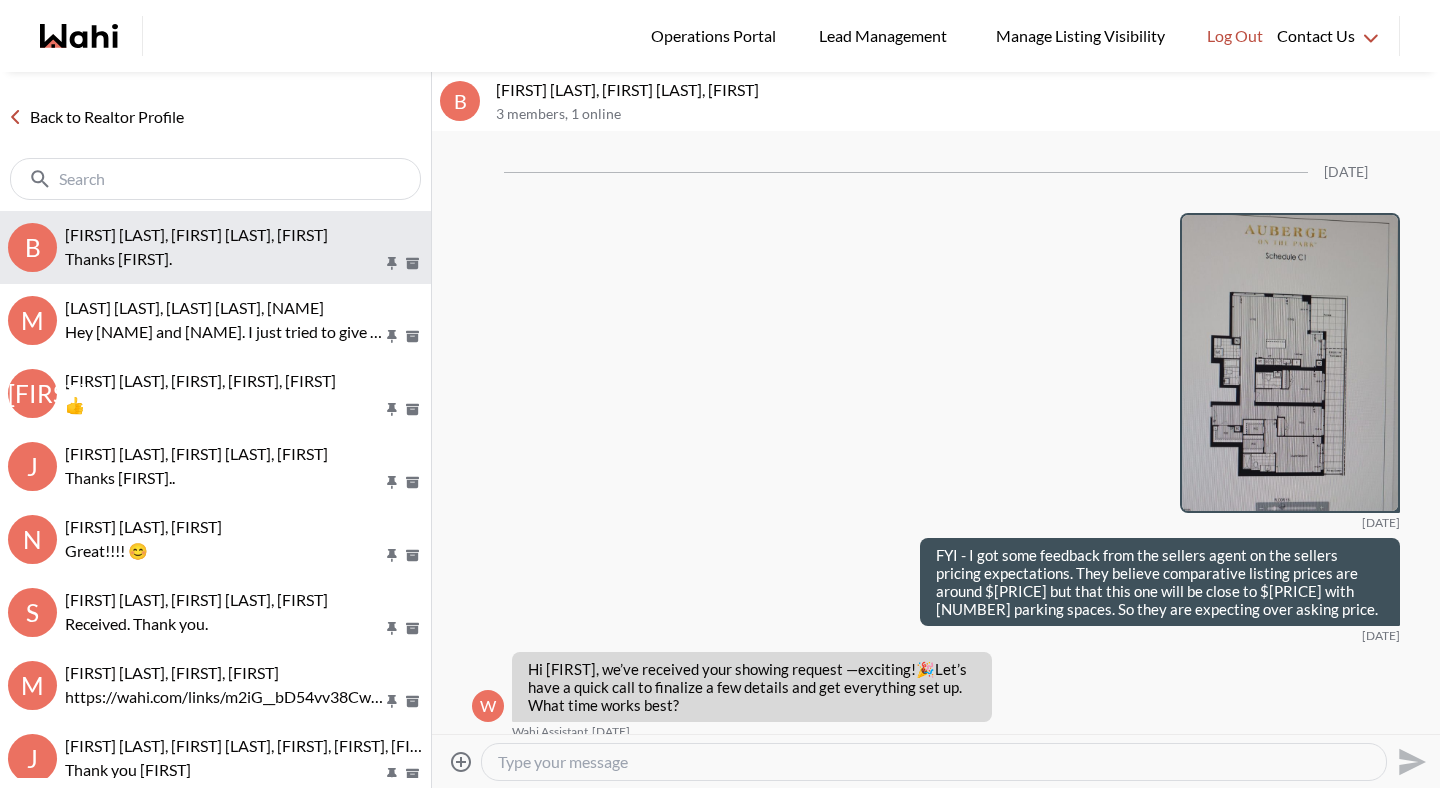scroll, scrollTop: 2453, scrollLeft: 0, axis: vertical 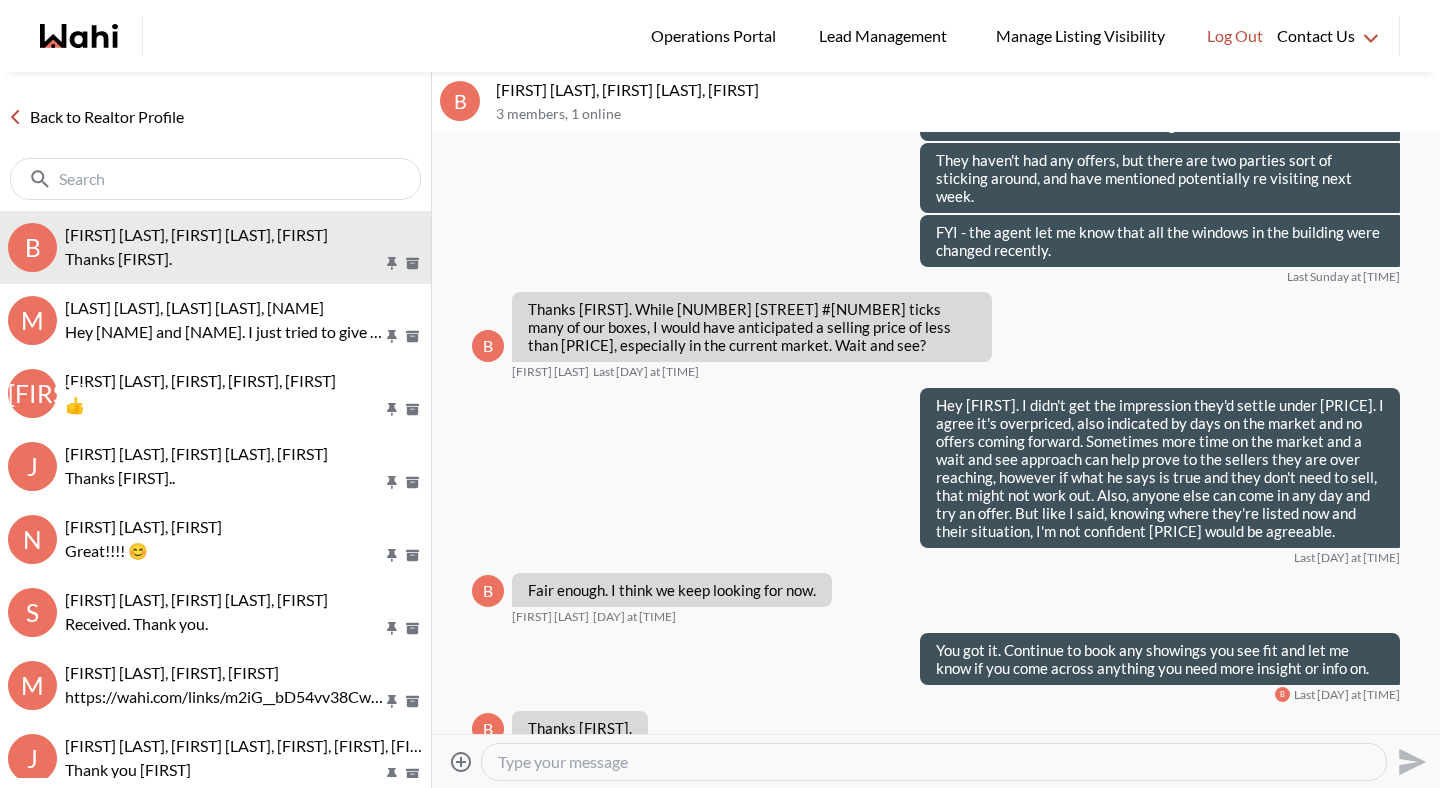 click at bounding box center (934, 762) 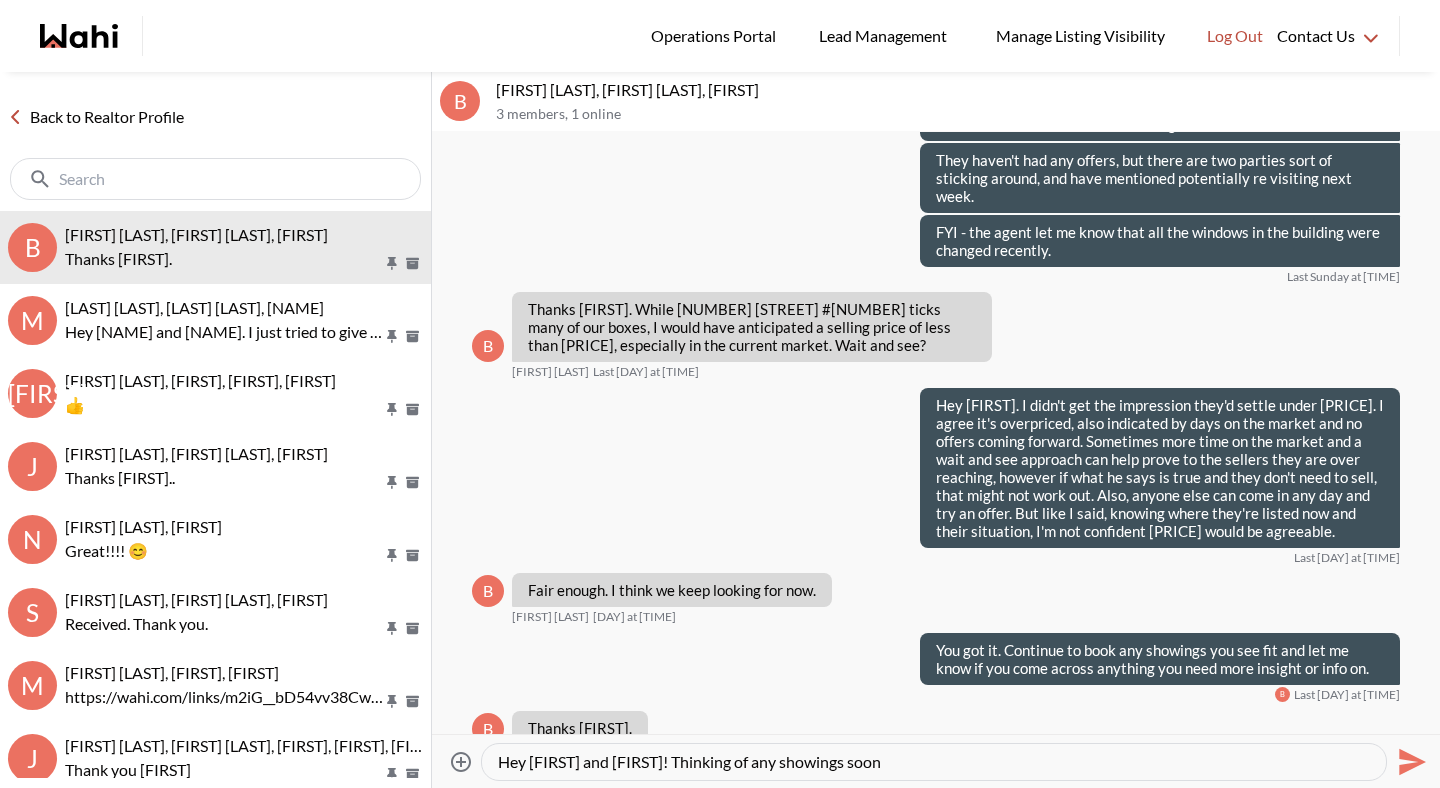 type on "Hey [FIRST] and [FIRST]! Thinking of any showings soon?" 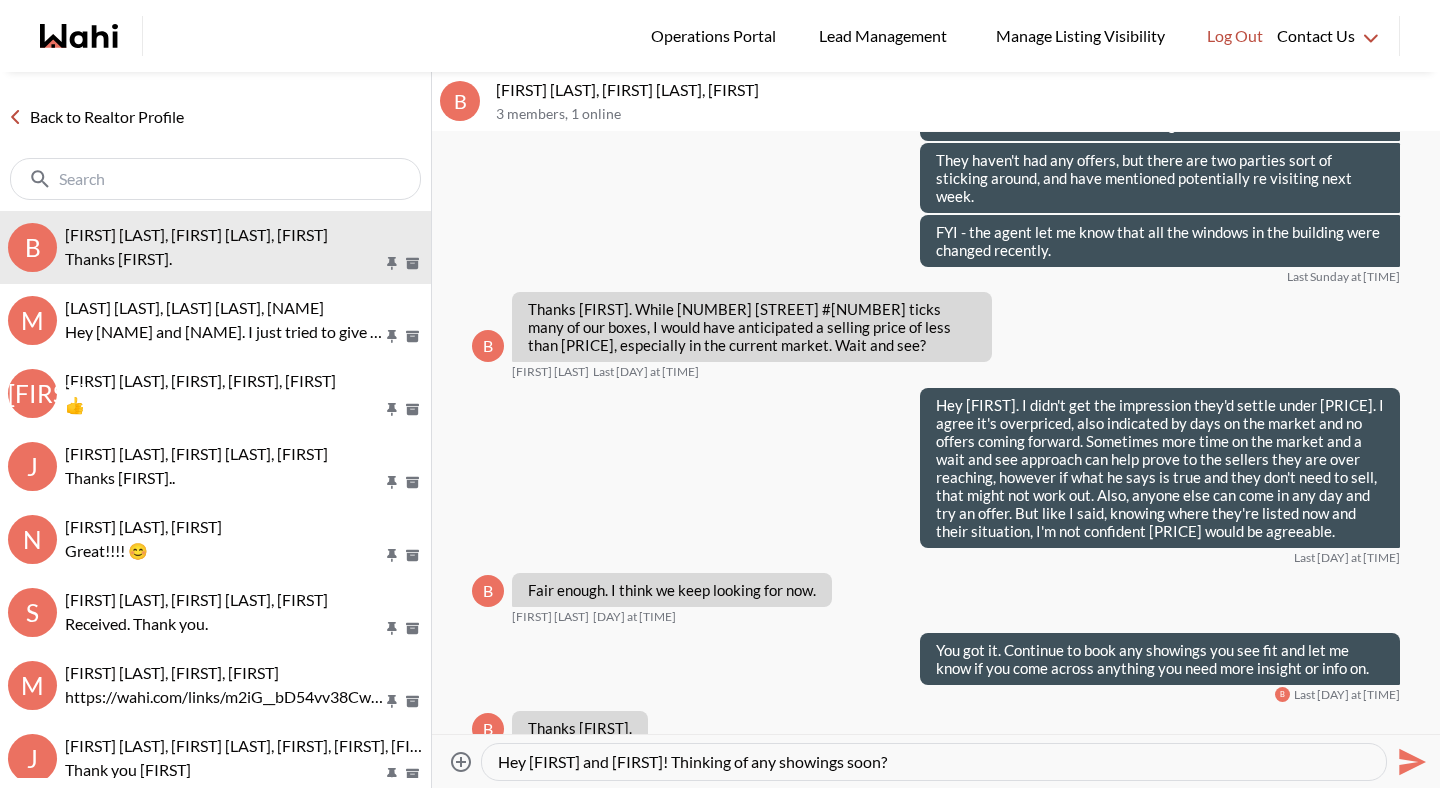 type 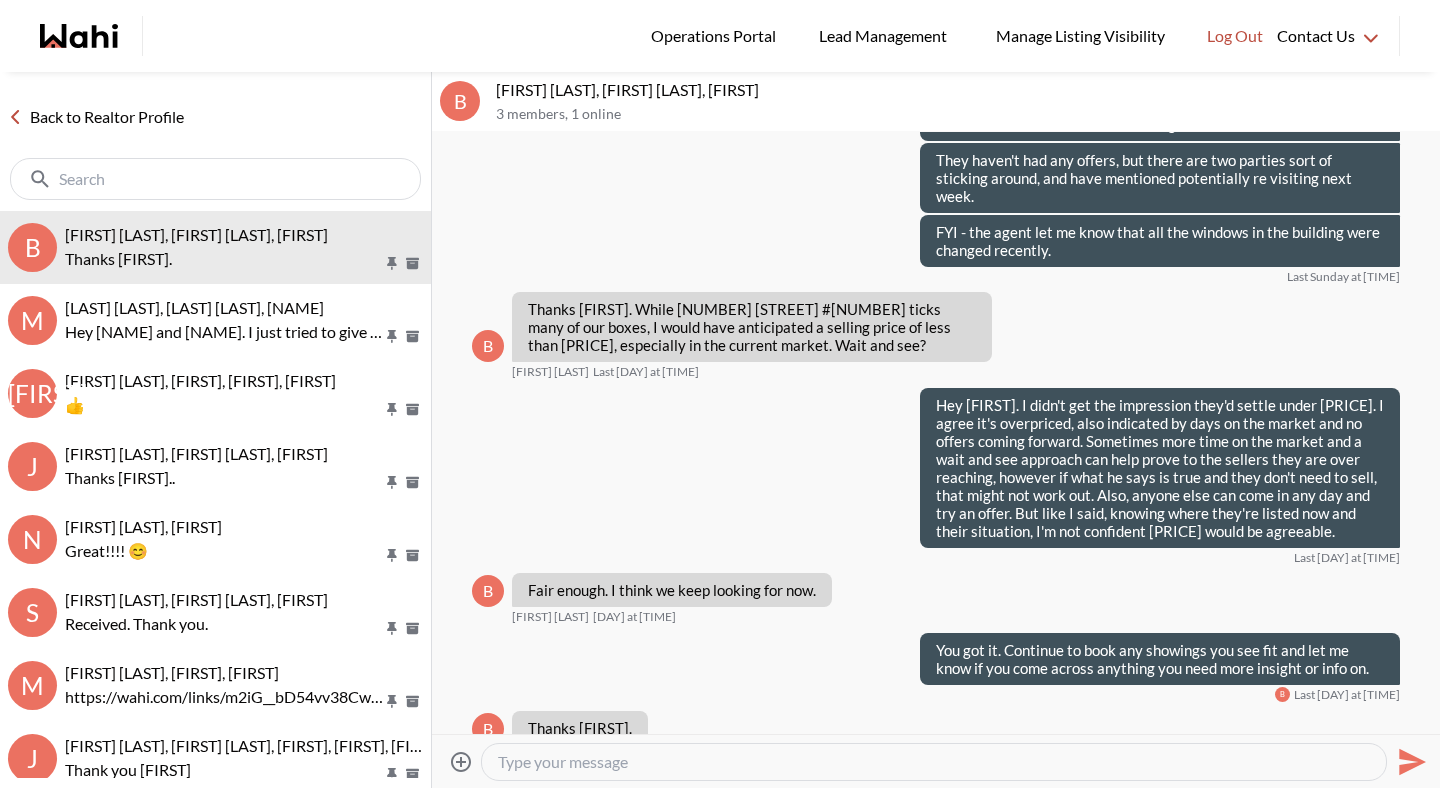 scroll, scrollTop: 2594, scrollLeft: 0, axis: vertical 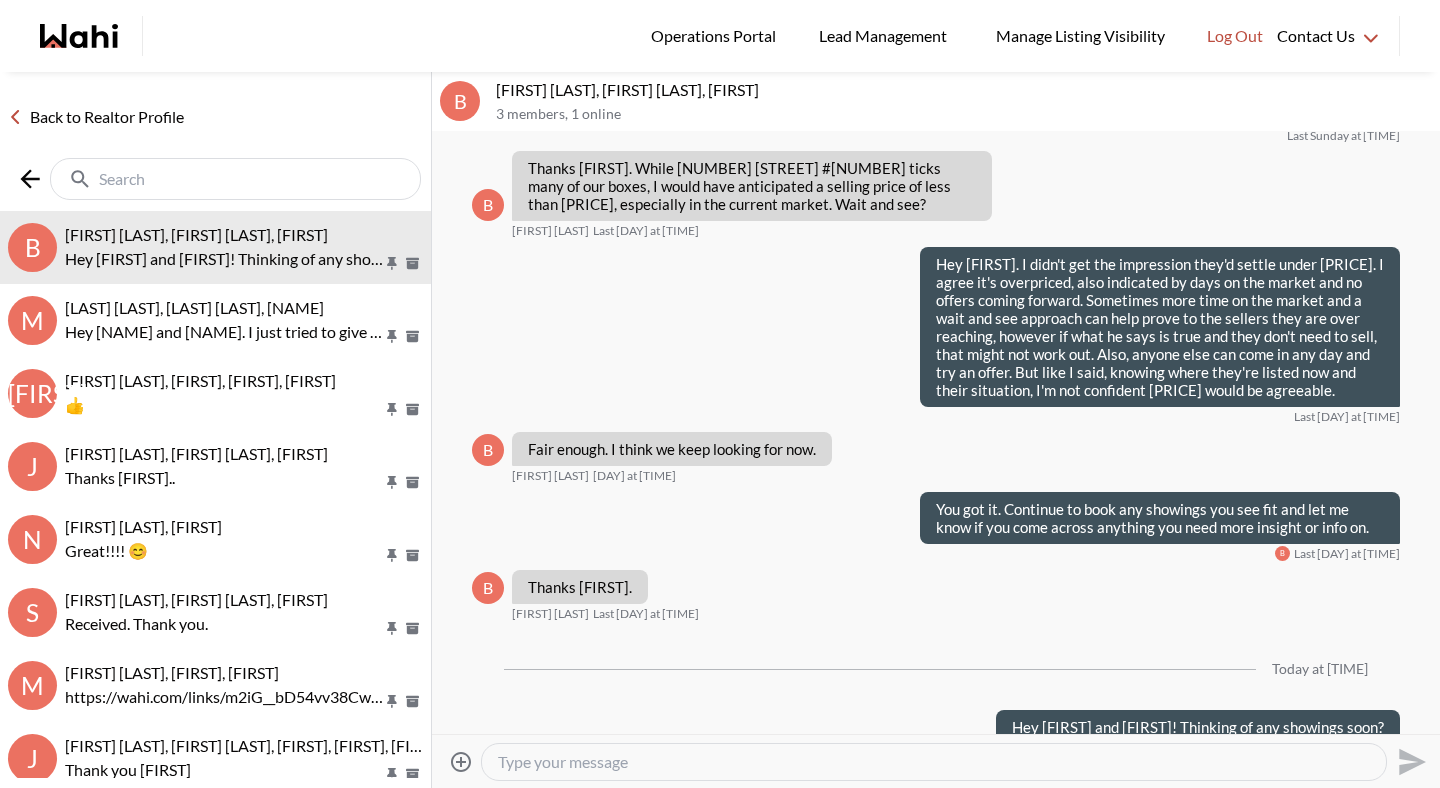 click at bounding box center [237, 179] 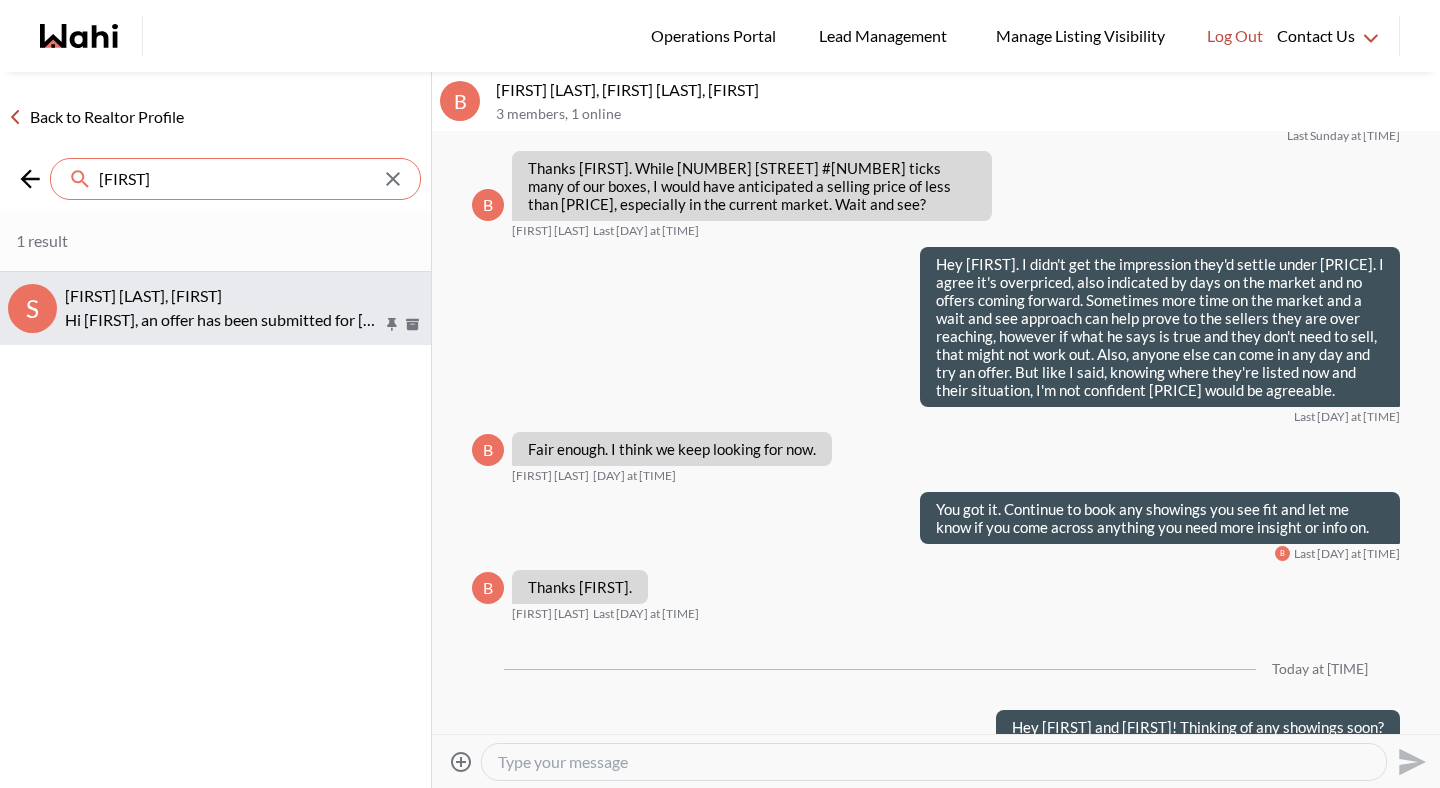 type on "[FIRST]" 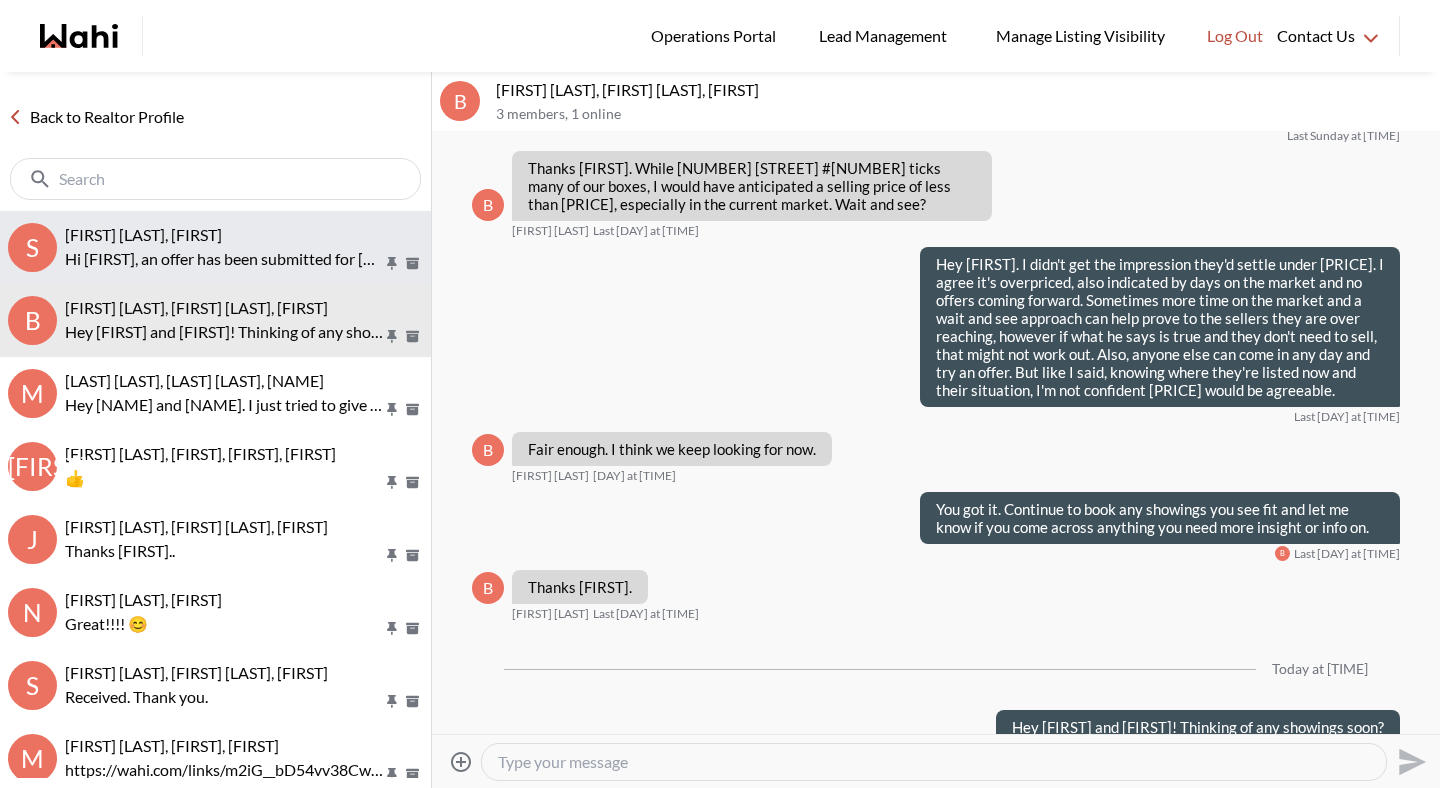 click on "Hi [FIRST], an offer has been submitted for [NUMBER] [STREET] # [NUMBER], [CITY], [STATE] [POSTAL_CODE]. If you’re still interested in this property, let me know so we can discuss your options.
[URL]" at bounding box center [224, 259] 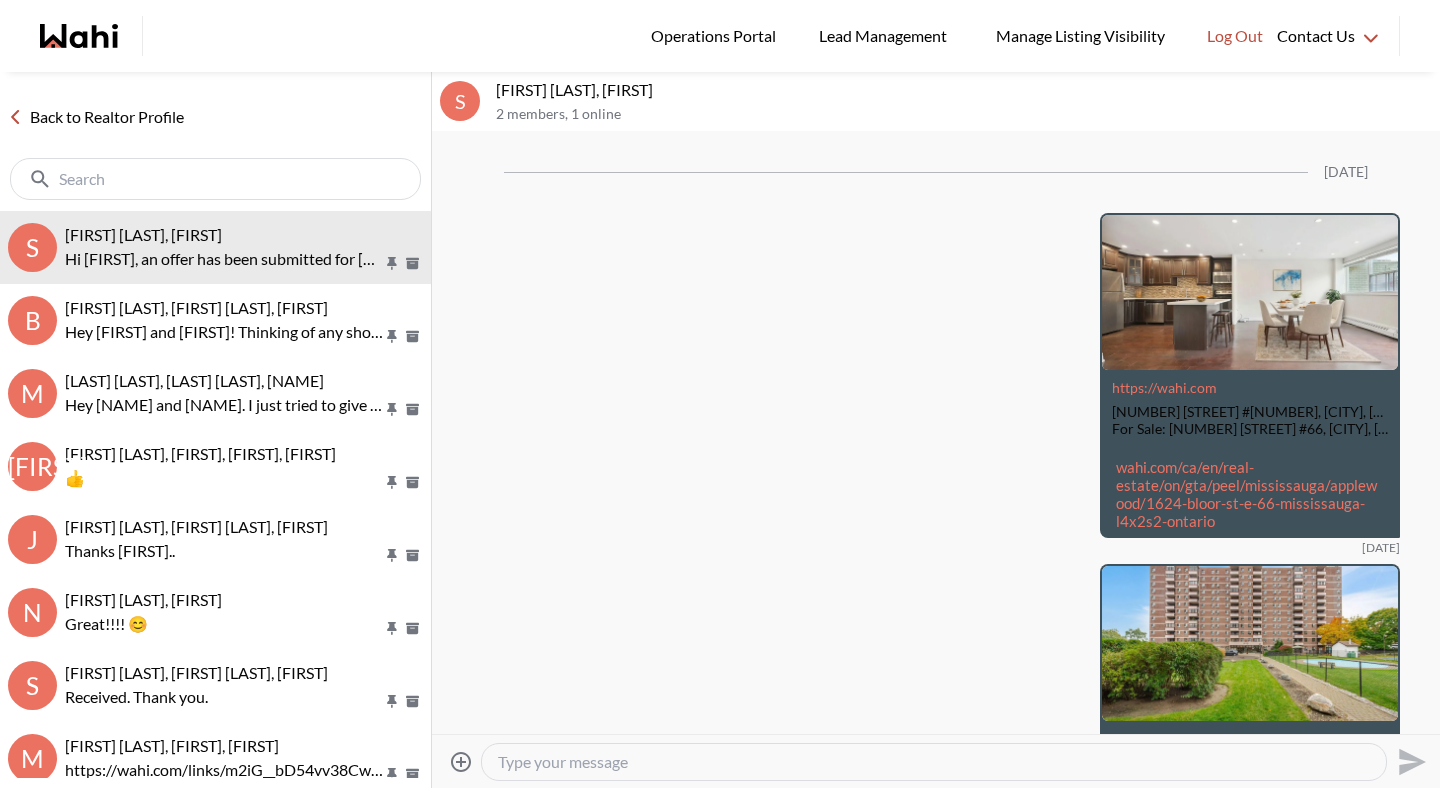 scroll, scrollTop: 4458, scrollLeft: 0, axis: vertical 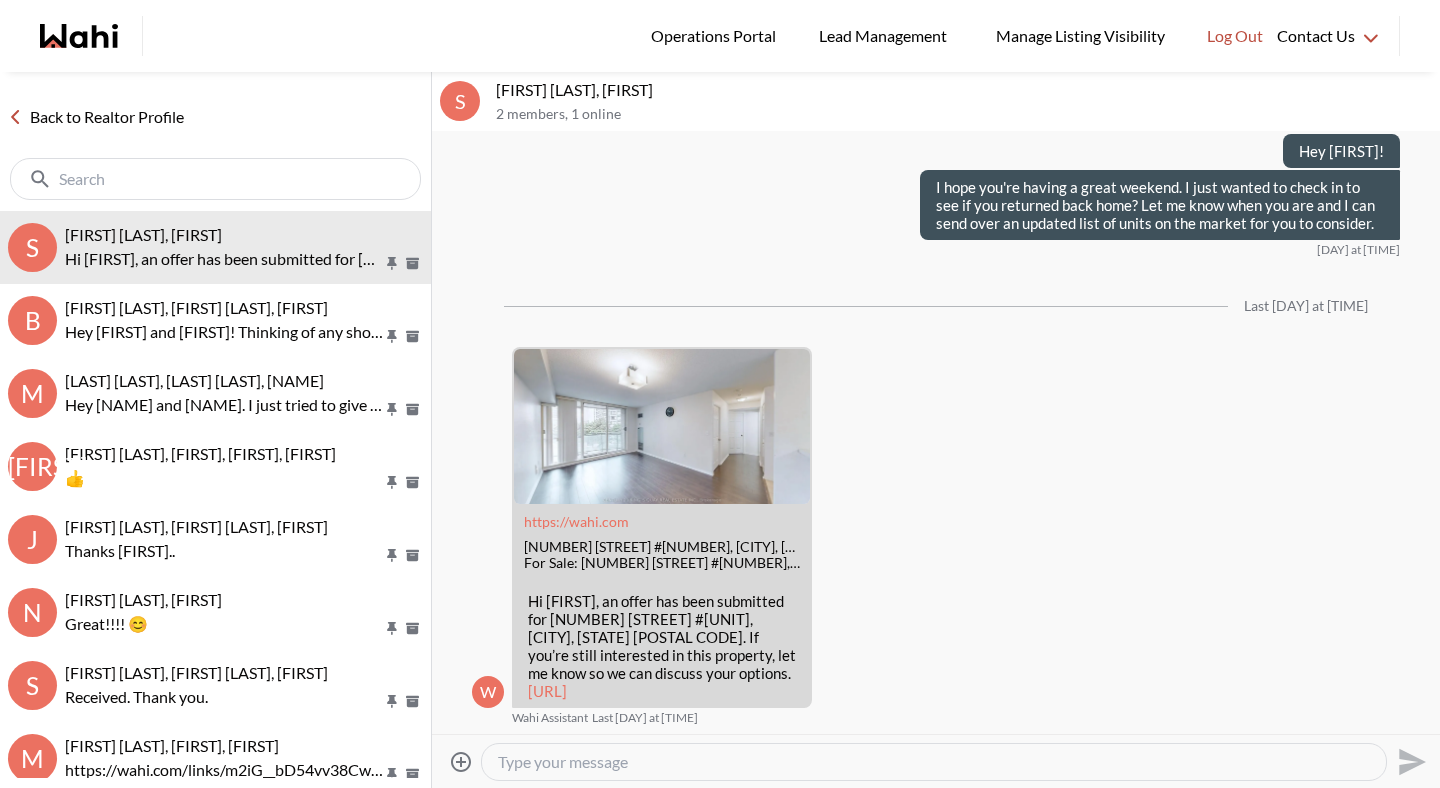 click at bounding box center (934, 762) 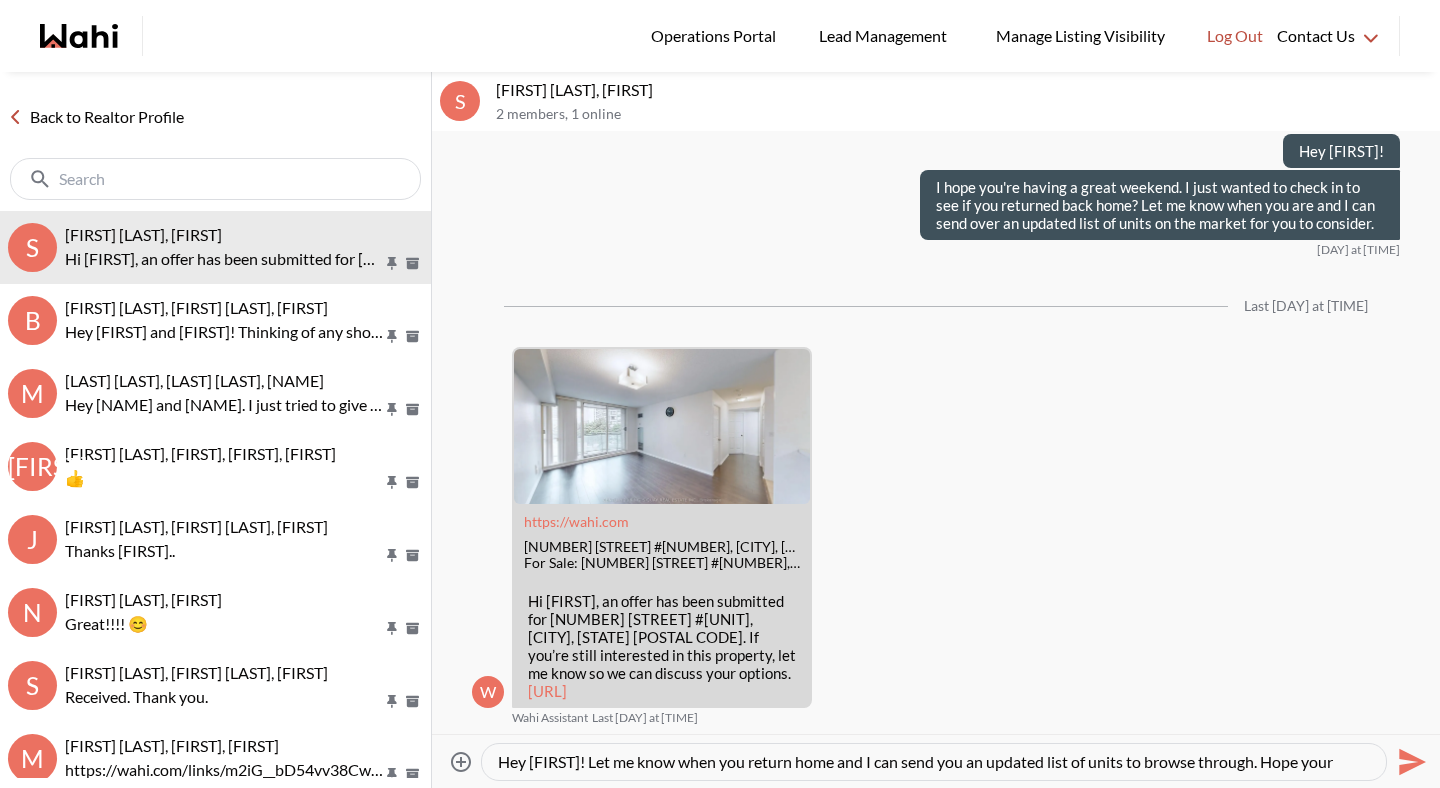scroll, scrollTop: 19, scrollLeft: 0, axis: vertical 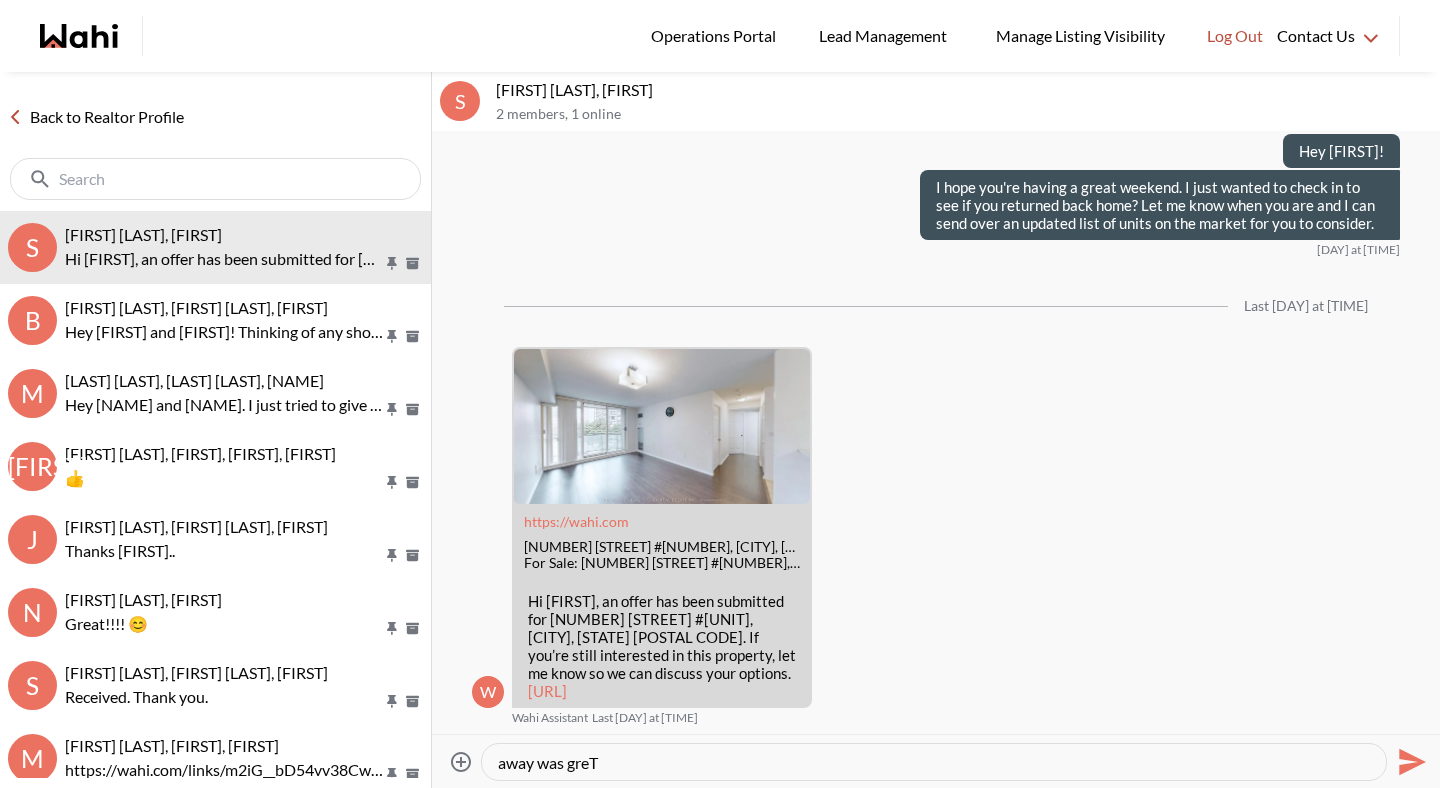 type on "Hey [FIRST]! Let me know when you return home and I can send you an updated list of units to browse through. Hope your time away was greT" 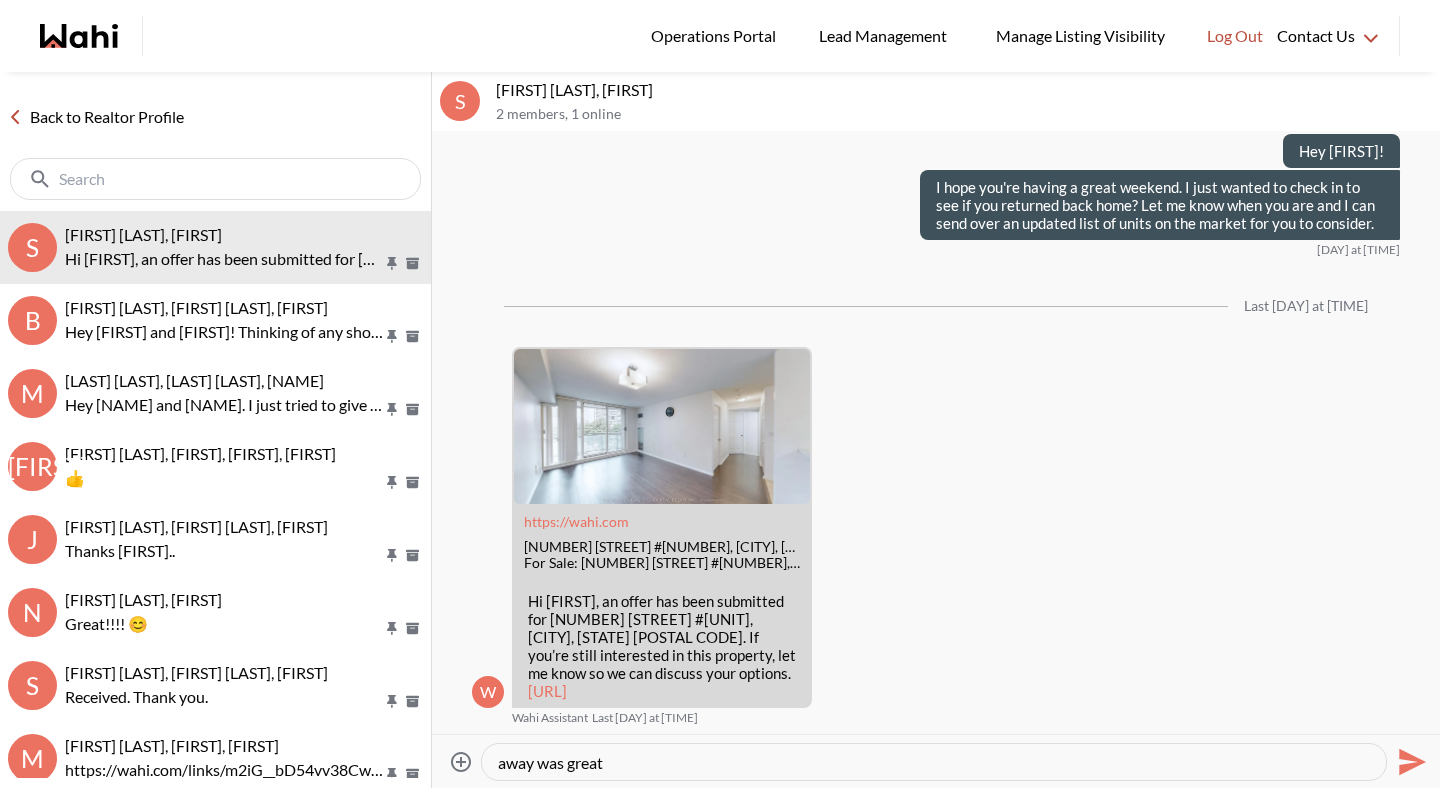 type on "Hey [FIRST]! Let me know when you return home and I can send you an updated list of units to browse through. Hope your time away was great 😊" 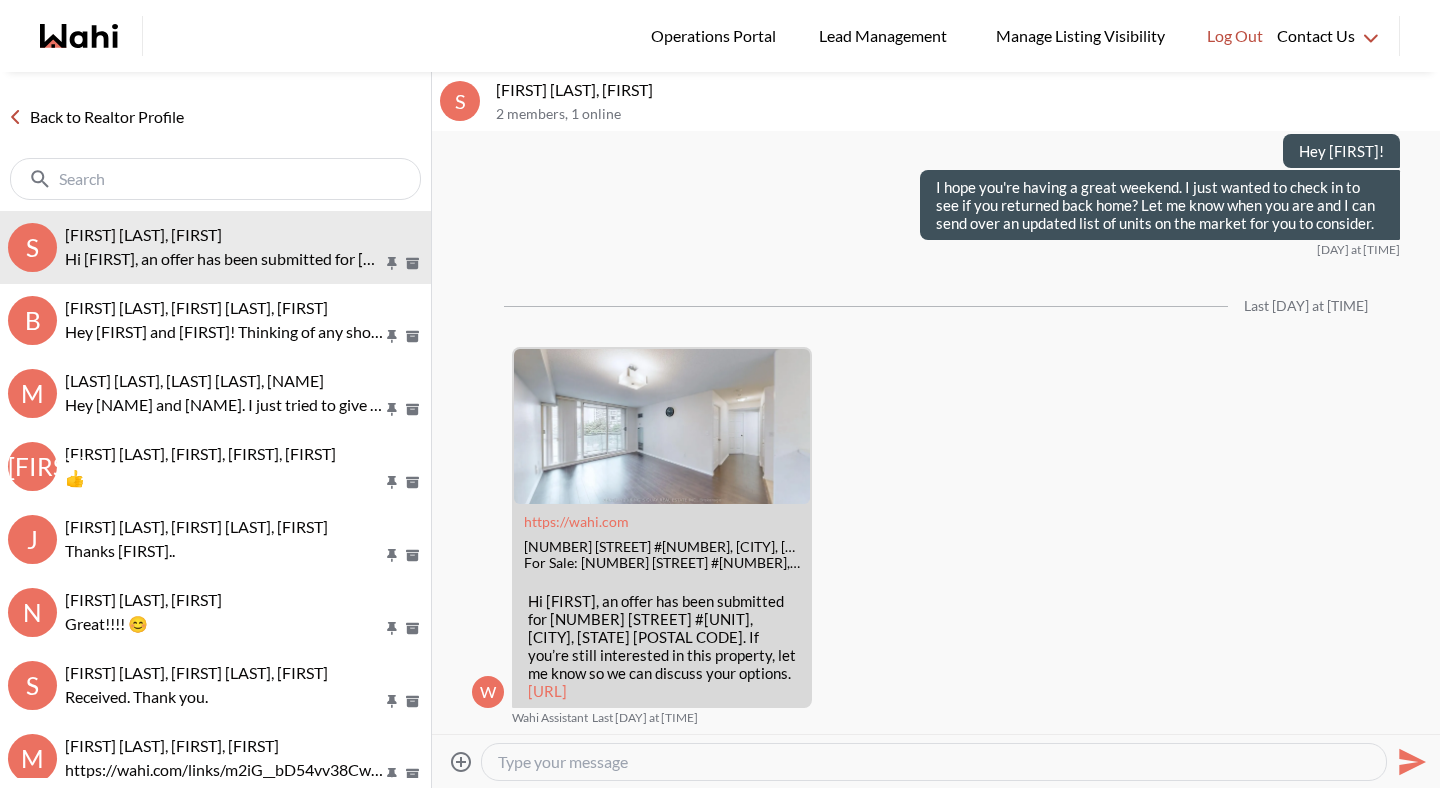 scroll, scrollTop: 4634, scrollLeft: 0, axis: vertical 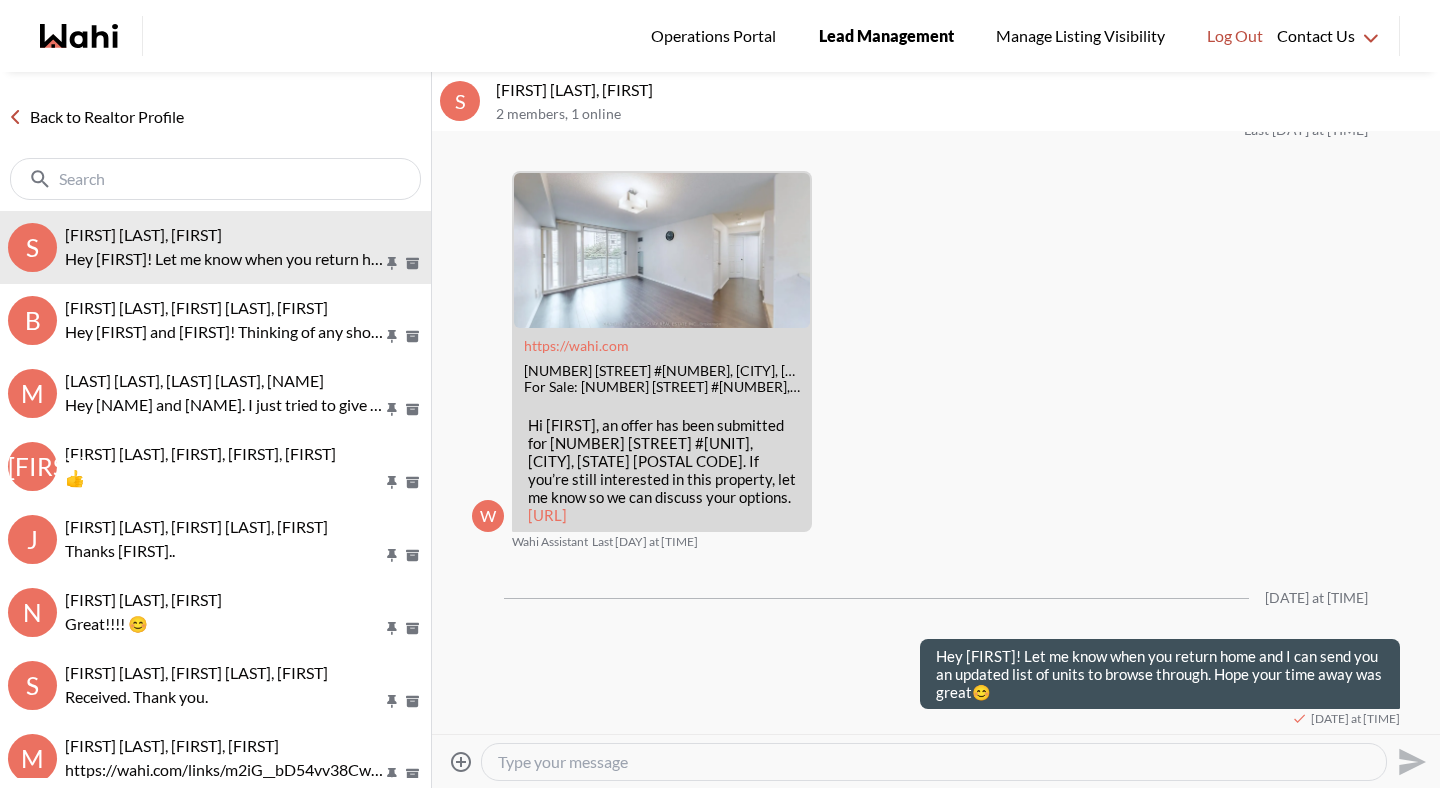 type 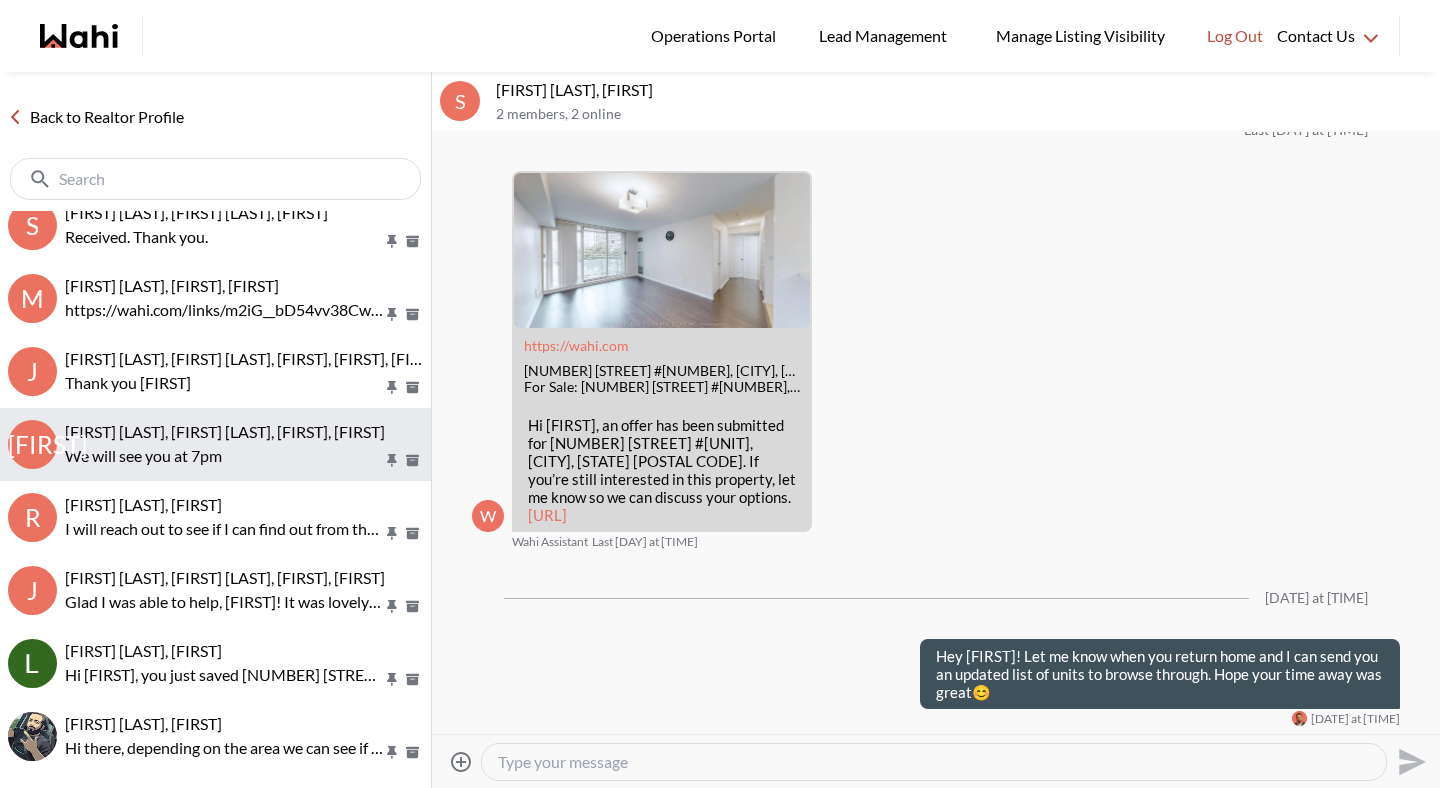 scroll, scrollTop: 464, scrollLeft: 0, axis: vertical 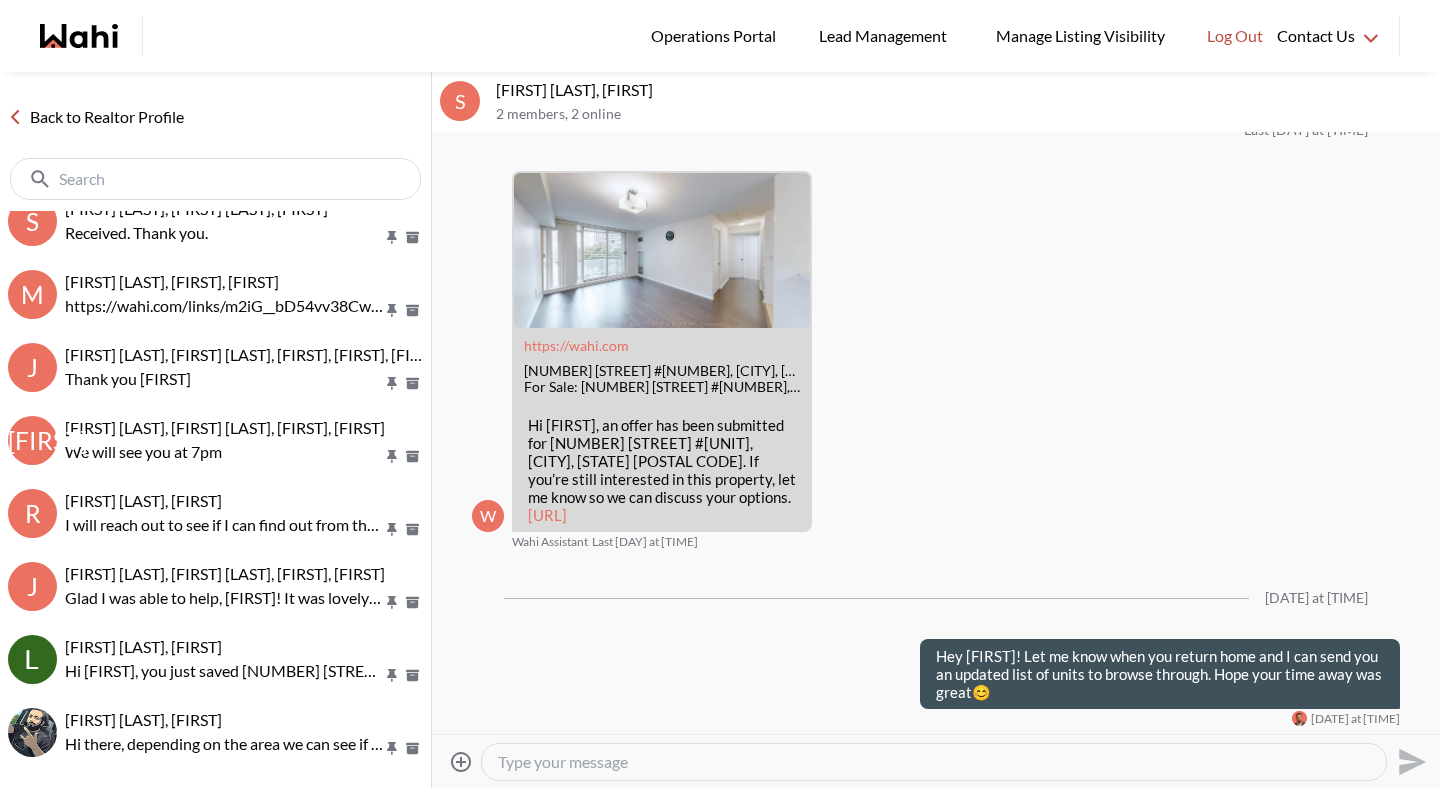 click at bounding box center (217, 179) 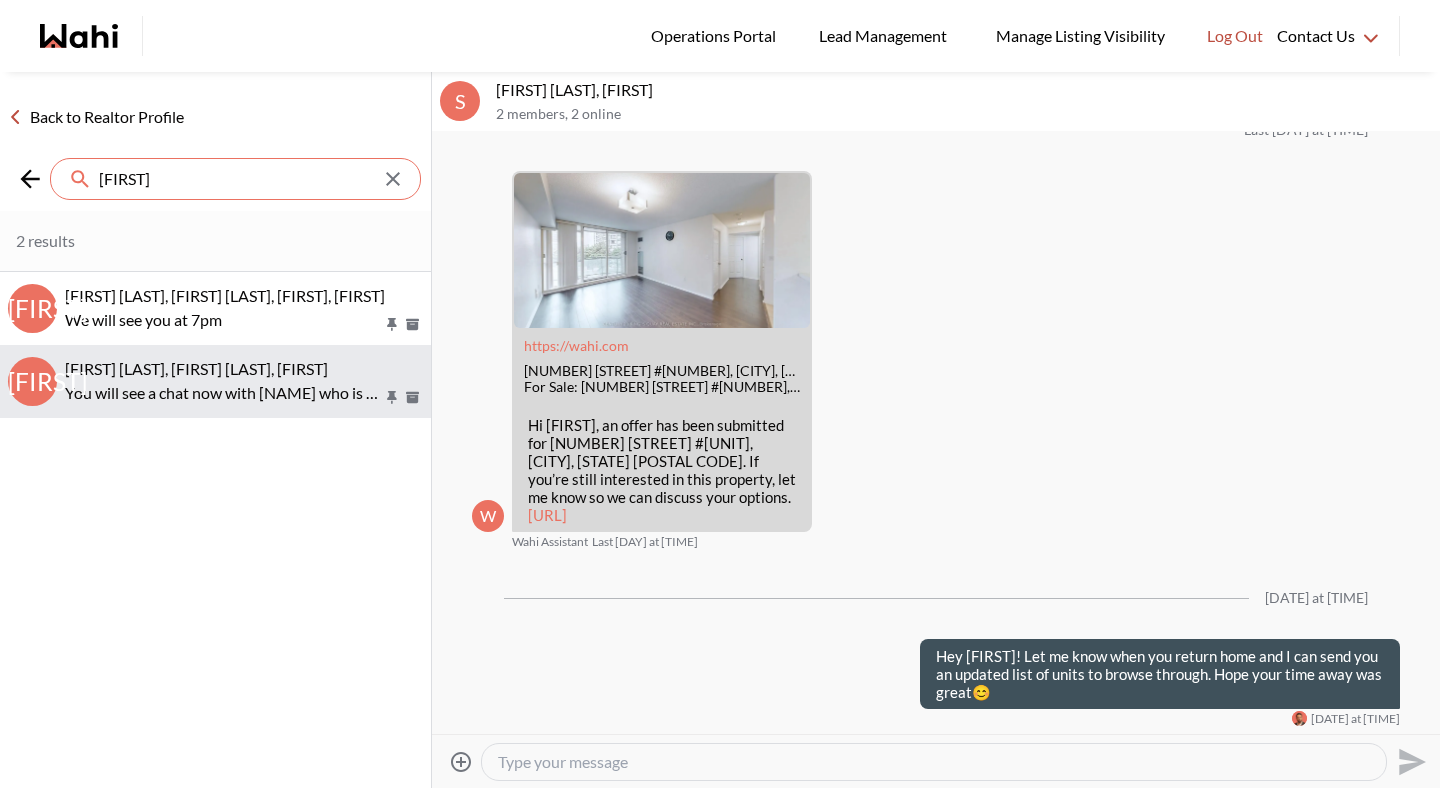 type on "[FIRST]" 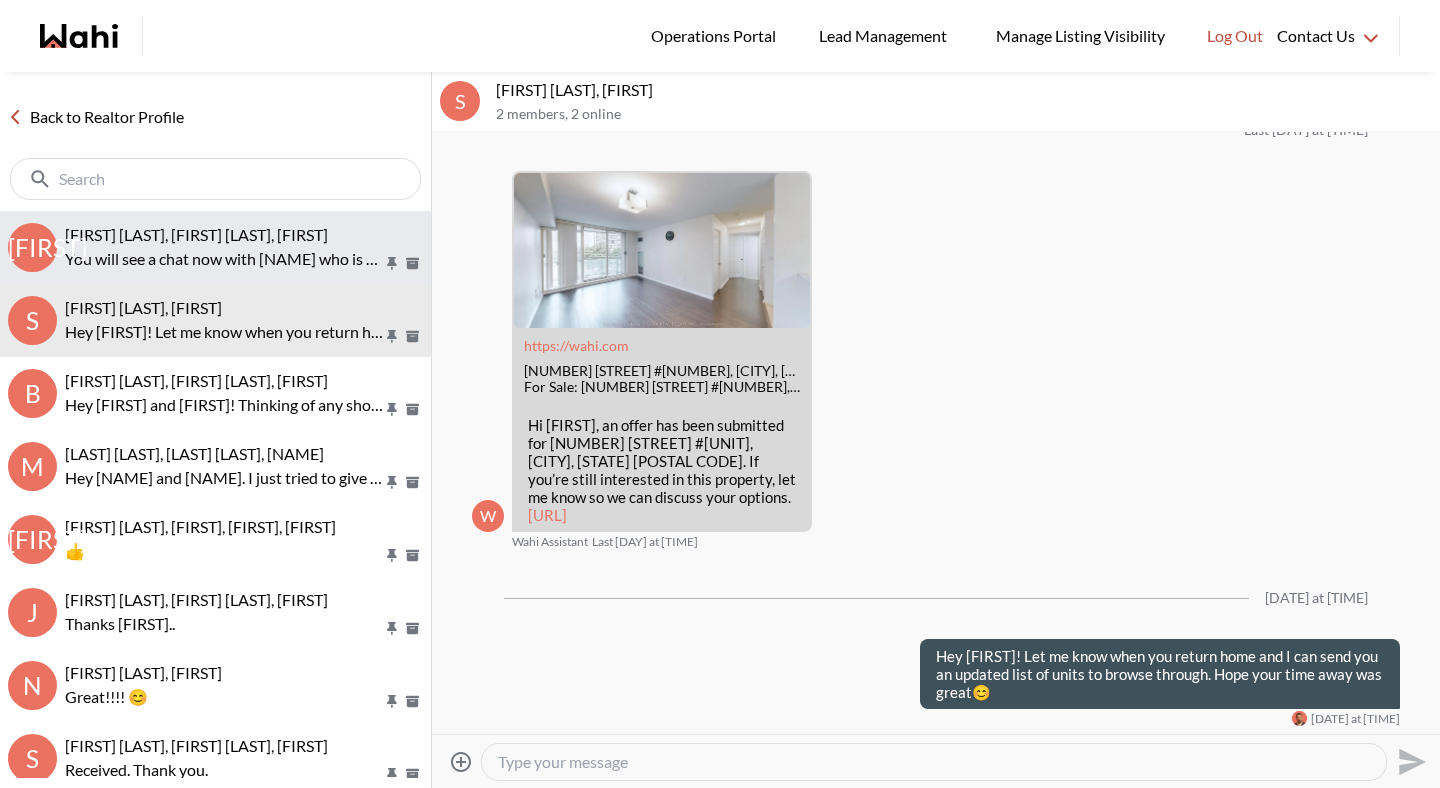 click on "You will see a chat now with [NAME] who is booking your showing." at bounding box center (224, 259) 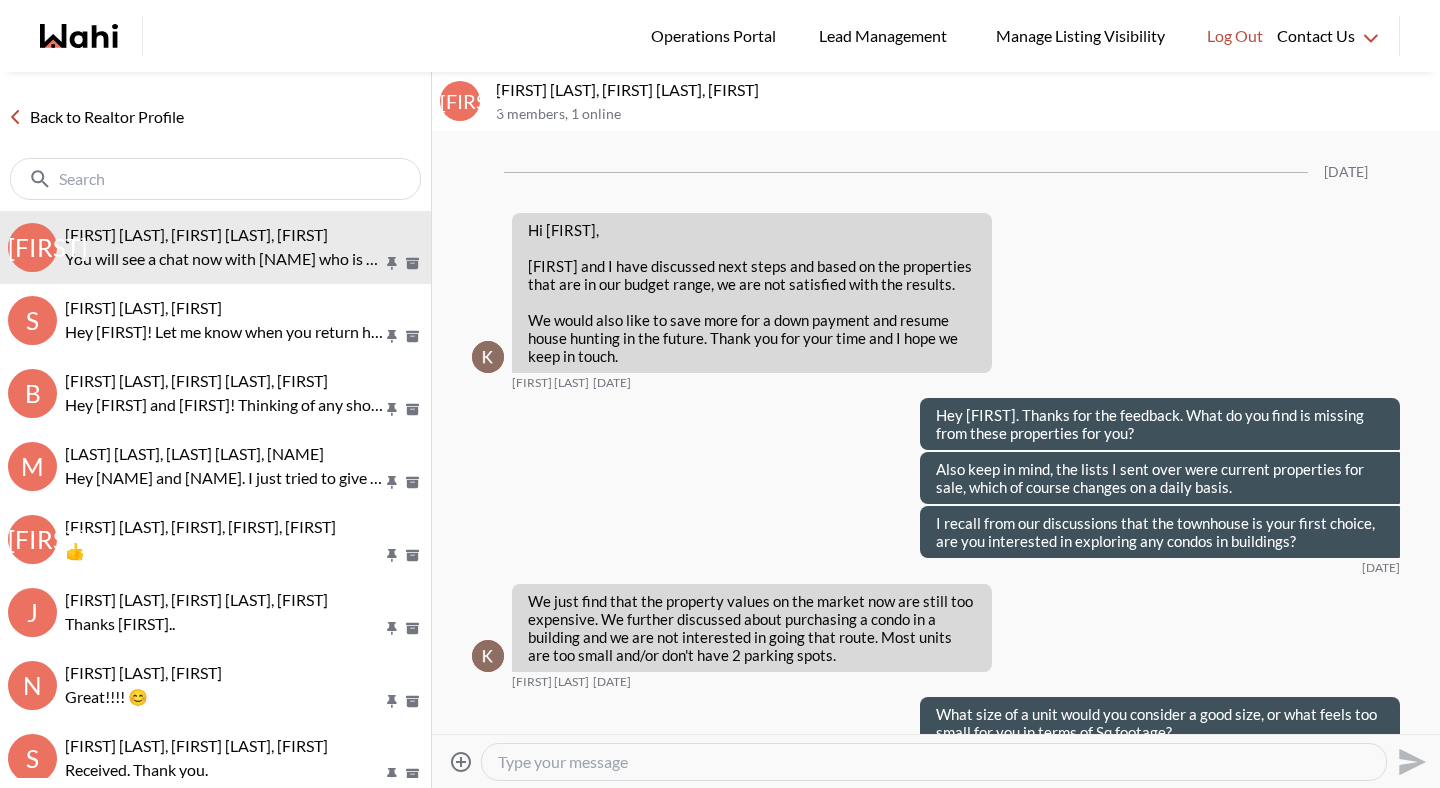scroll, scrollTop: 1633, scrollLeft: 0, axis: vertical 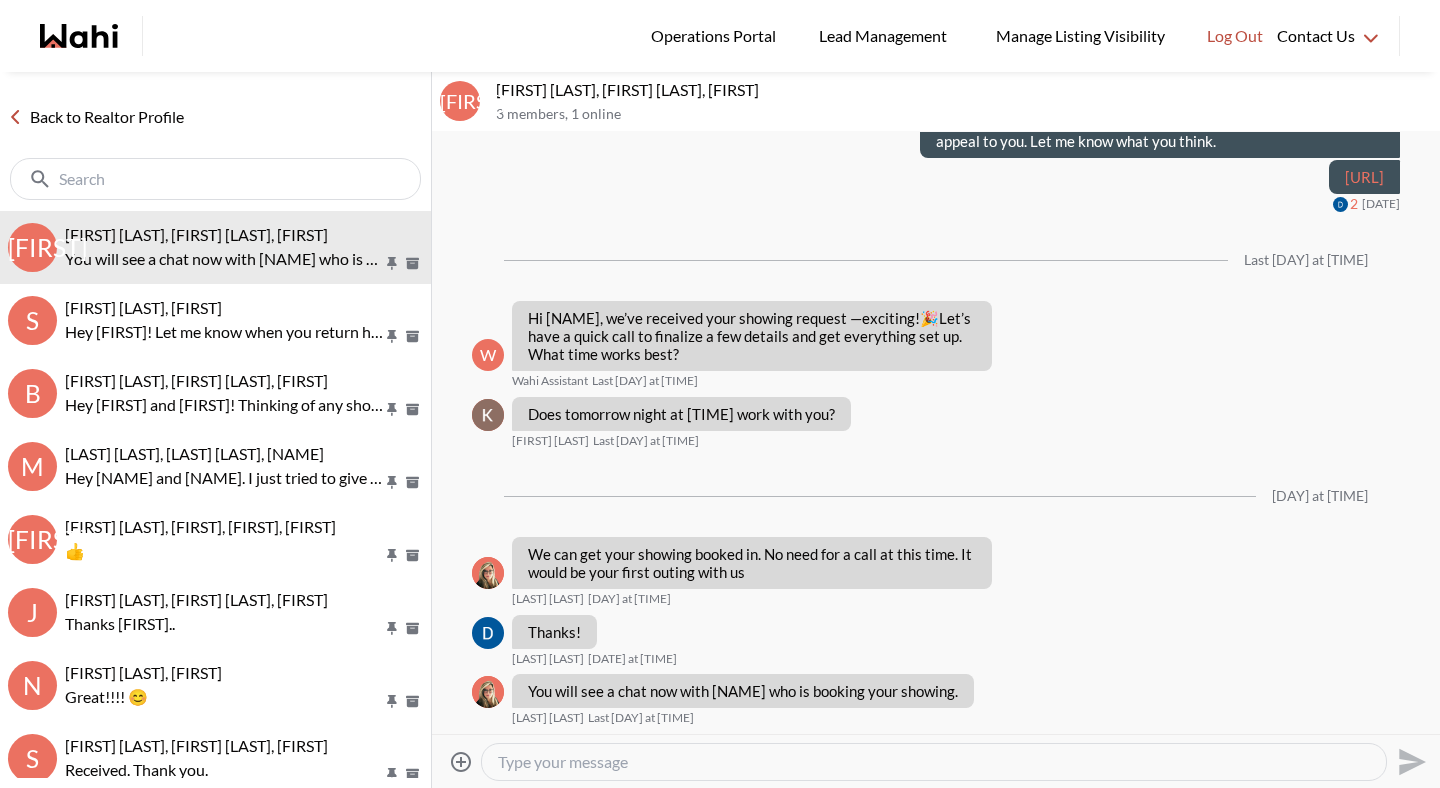 click at bounding box center (934, 762) 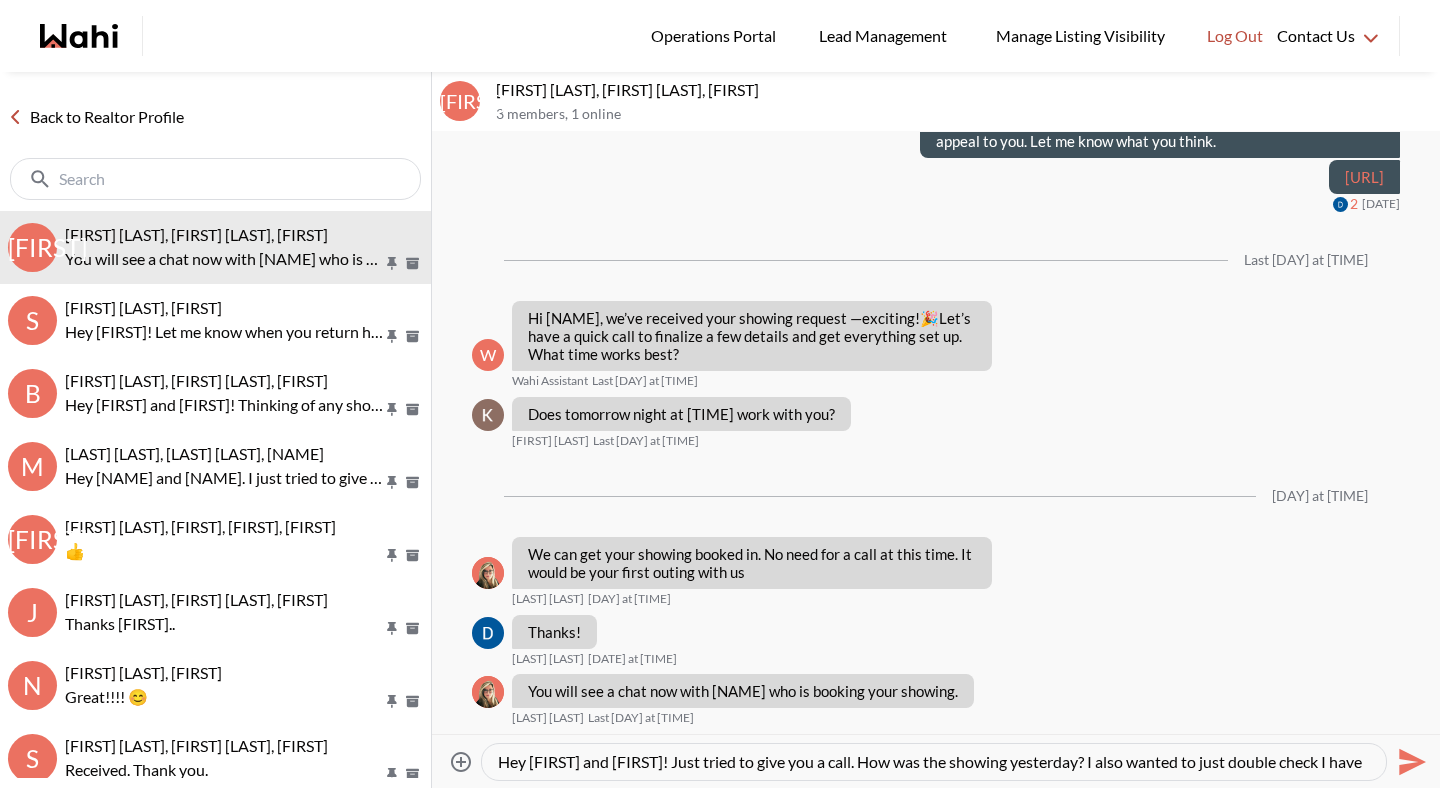scroll, scrollTop: 19, scrollLeft: 0, axis: vertical 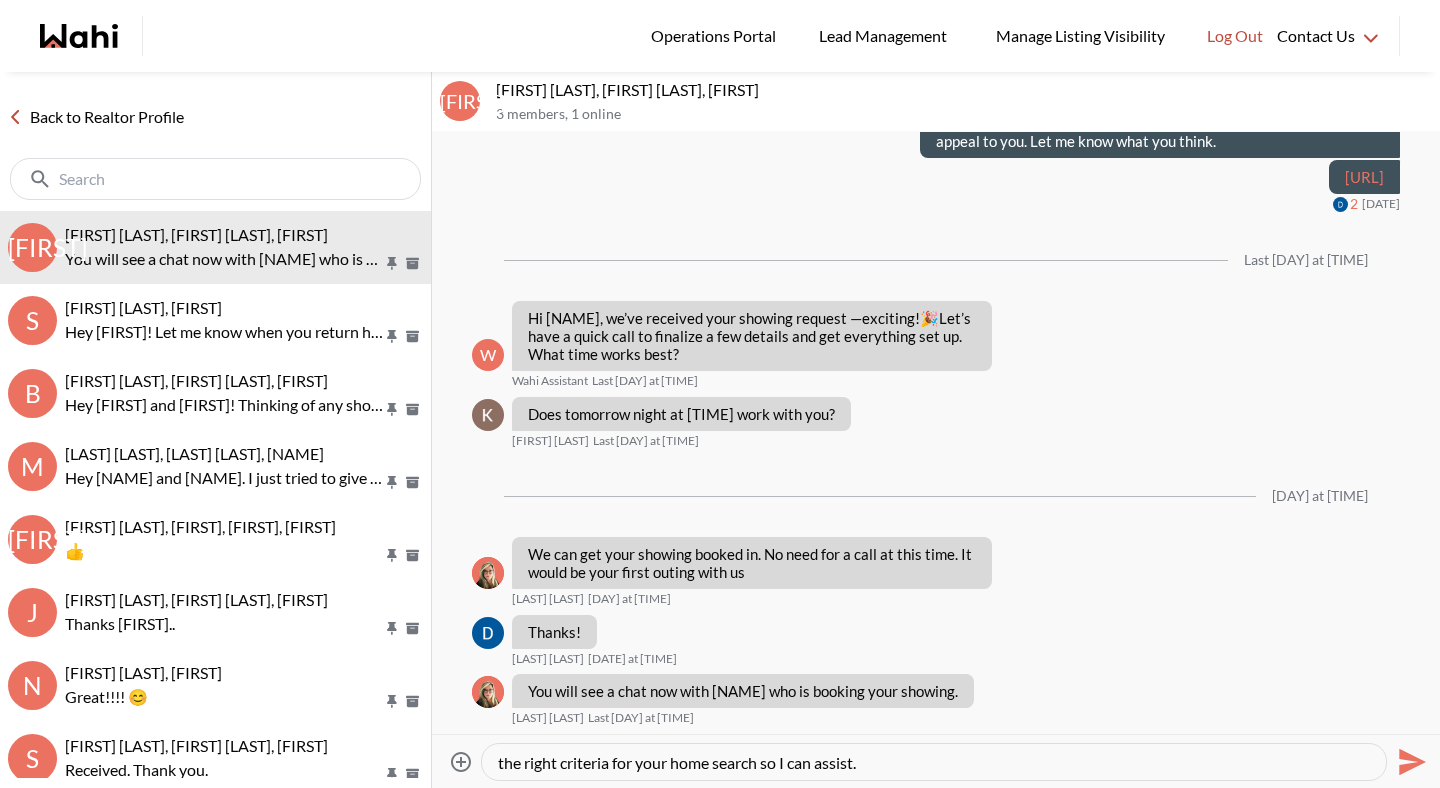 type on "Hey [FIRST] and [FIRST]! Just tried to give you a call. How was the showing yesterday? I also wanted to just double check I have the right criteria for your home search so I can assist." 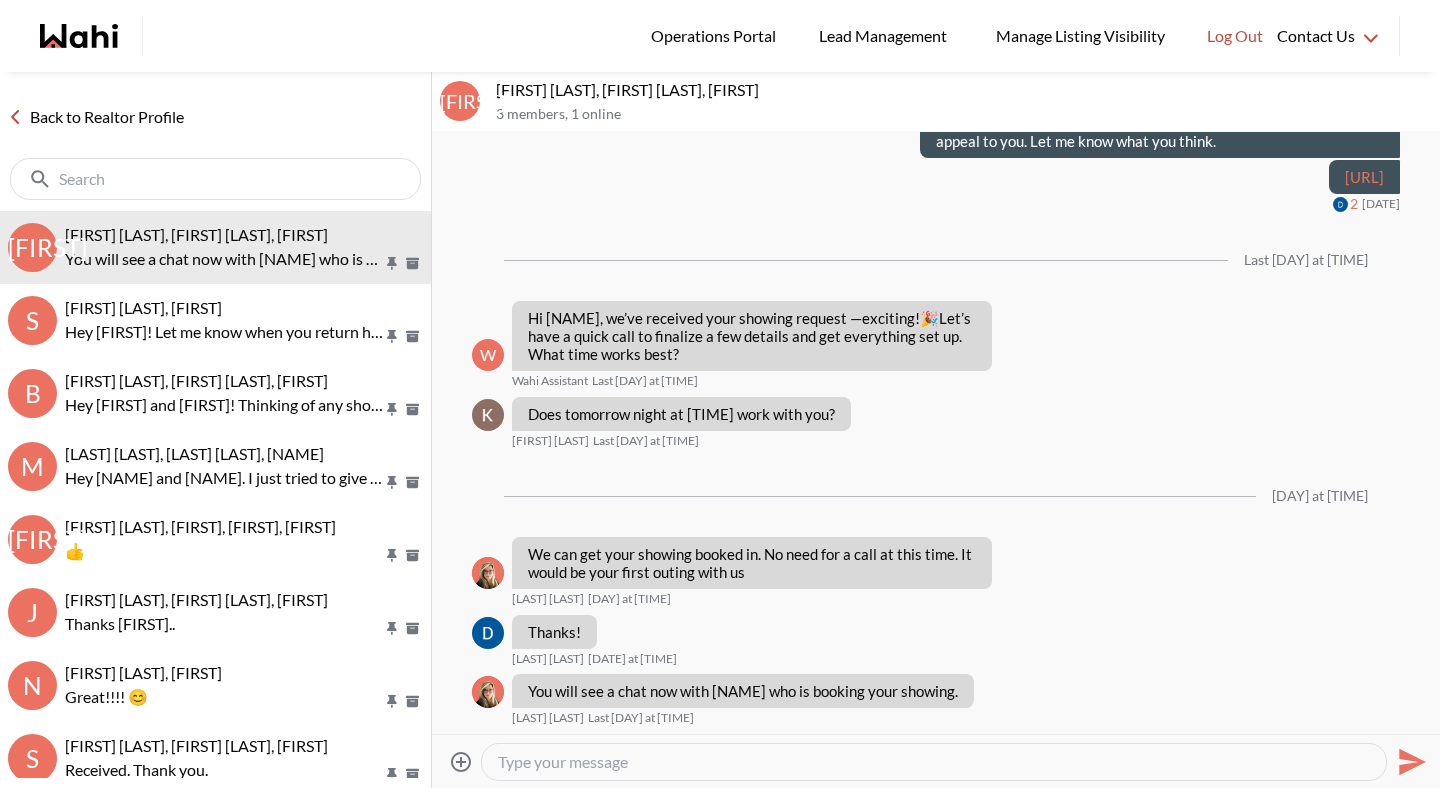 scroll, scrollTop: 1809, scrollLeft: 0, axis: vertical 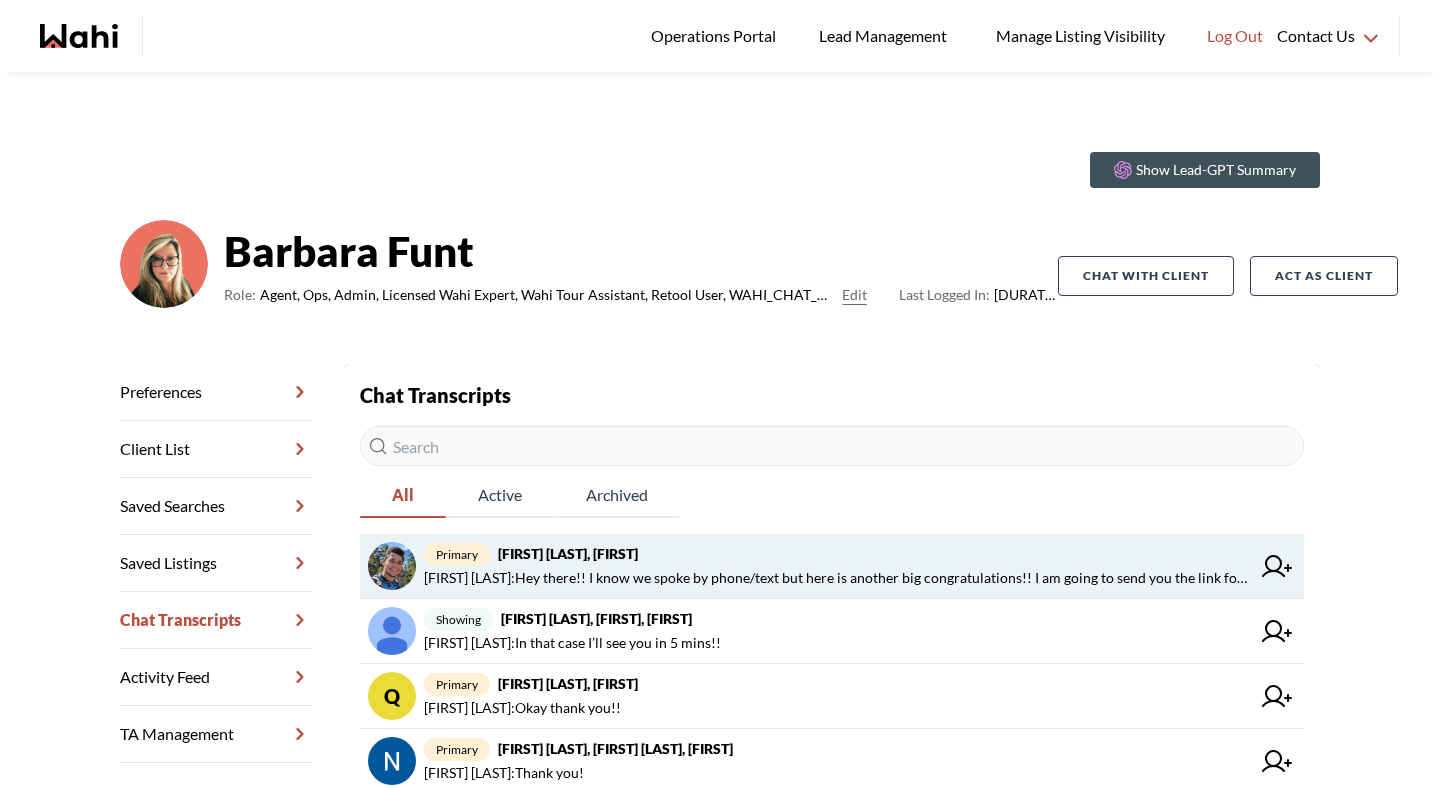 click on "[LAST] [LAST] : Hey there!! I know we spoke by phone/text but here is another big congratulations!! I am going to send you the link for home inspection and lawyer recommendation as we need to retain someone before the Status Certificate arrives. Have a wonderful weekend and keep your eye out for an email." at bounding box center [837, 578] 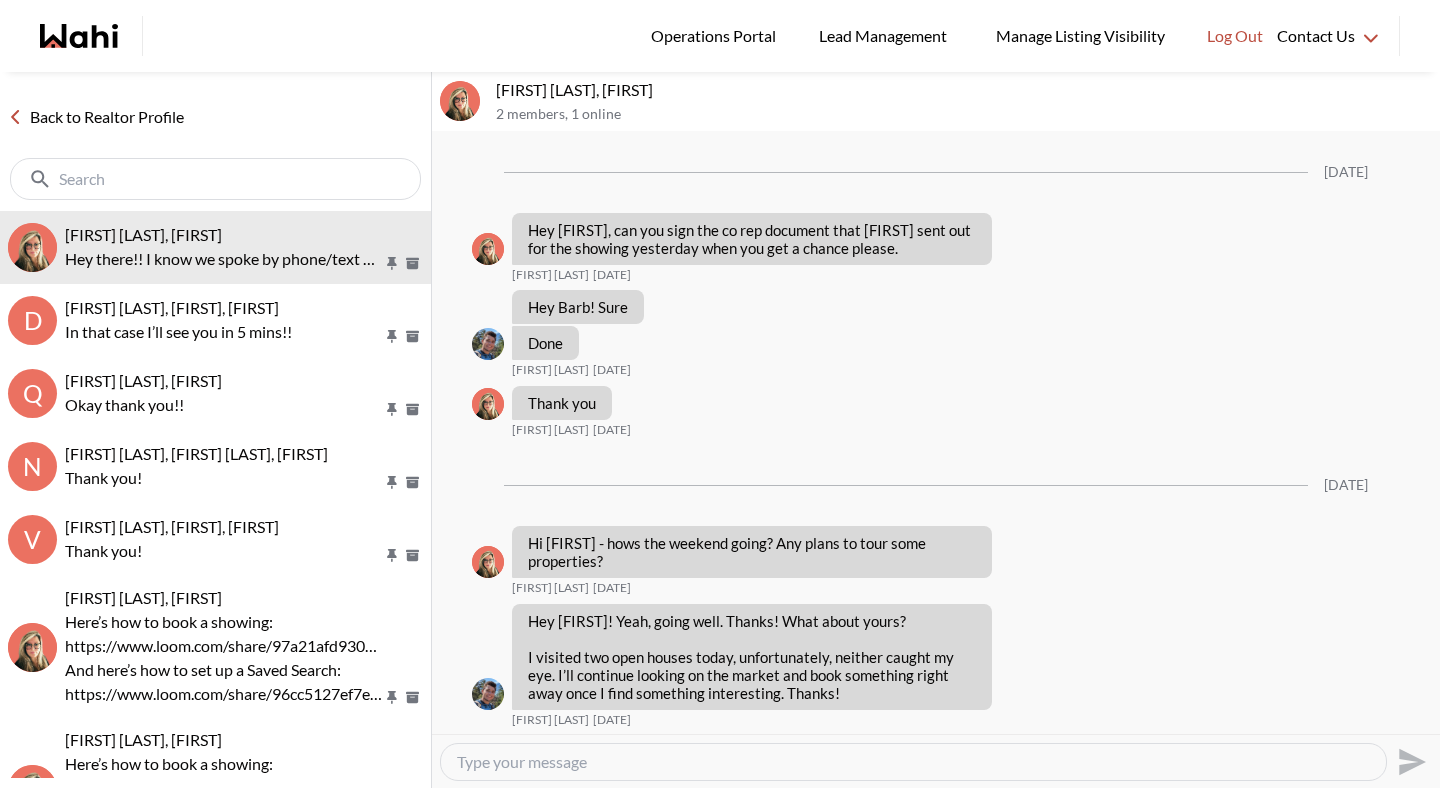 scroll, scrollTop: 1781, scrollLeft: 0, axis: vertical 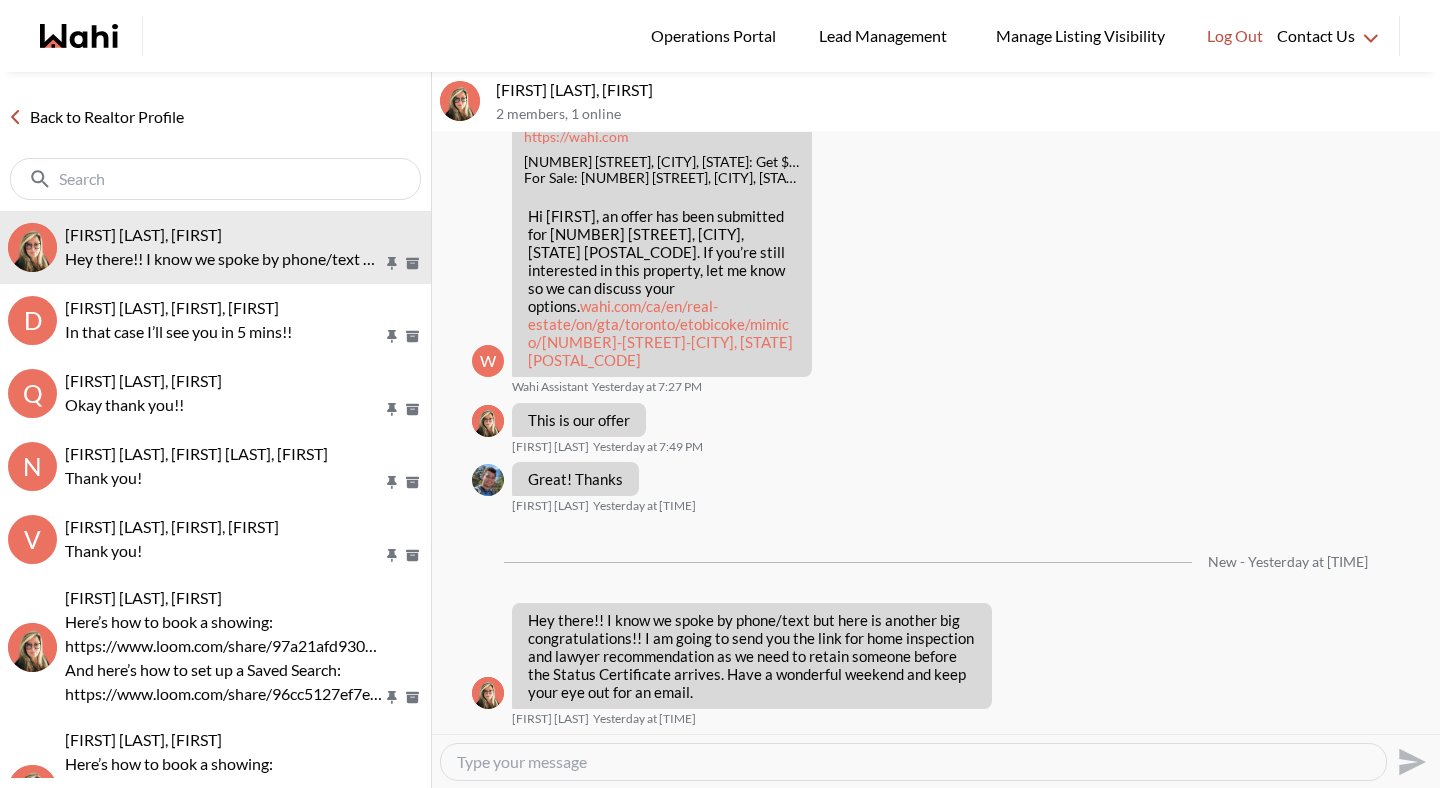 click on "Back to Realtor Profile" at bounding box center (96, 117) 